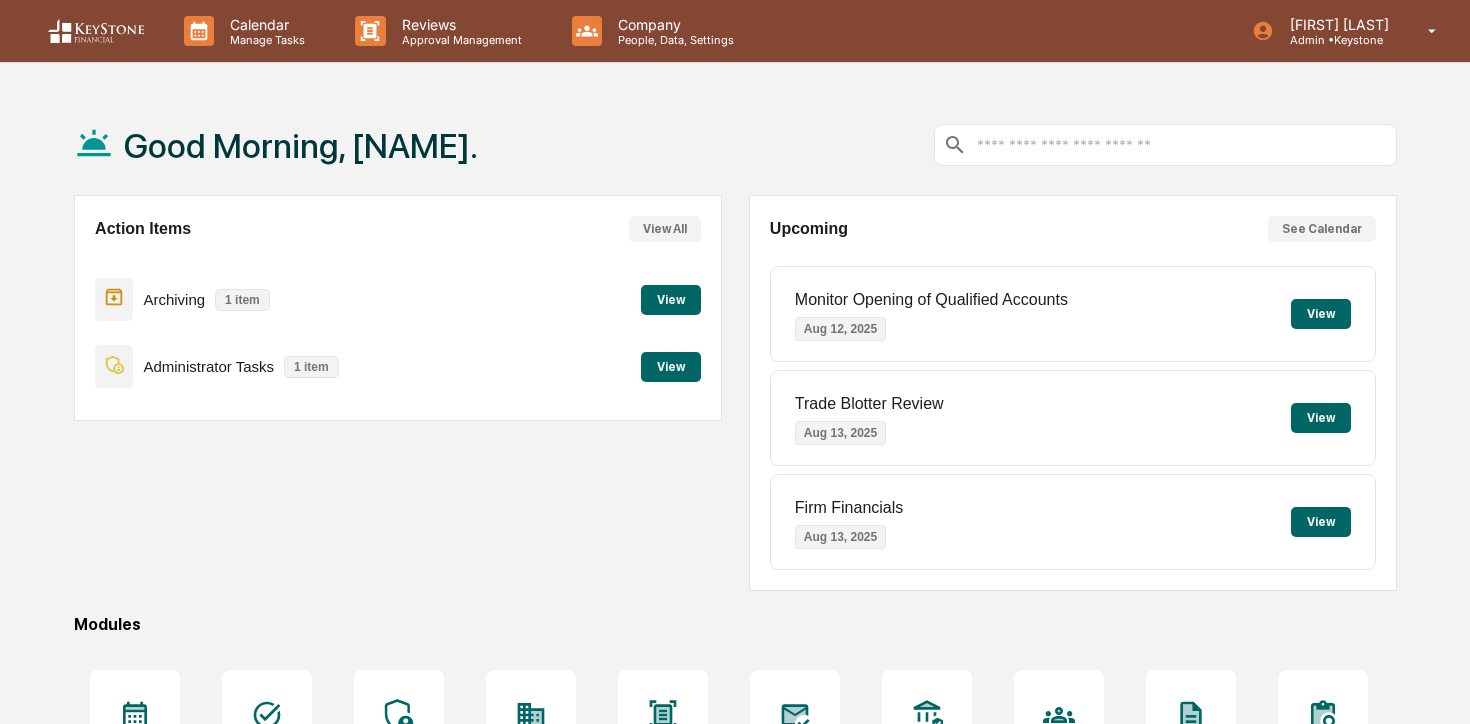 scroll, scrollTop: 0, scrollLeft: 0, axis: both 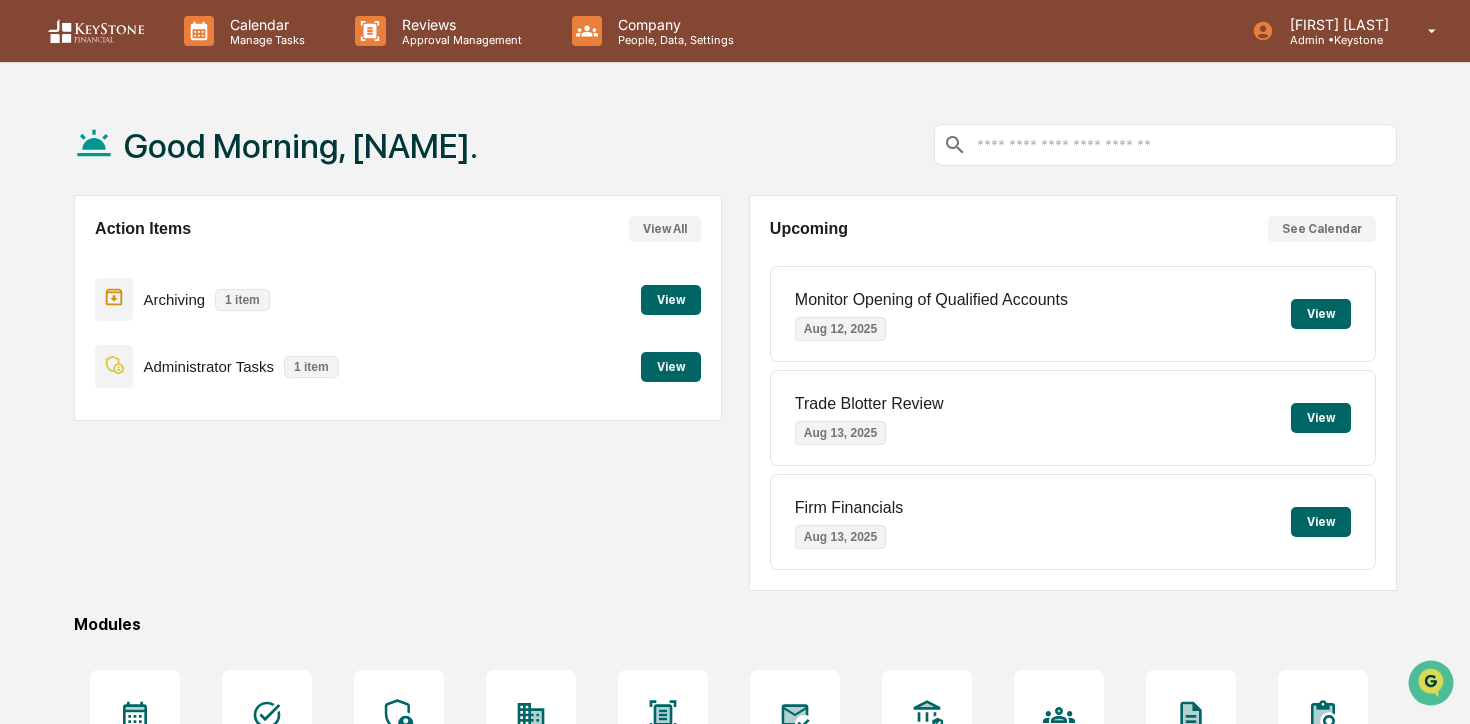 click on "View" at bounding box center (671, 367) 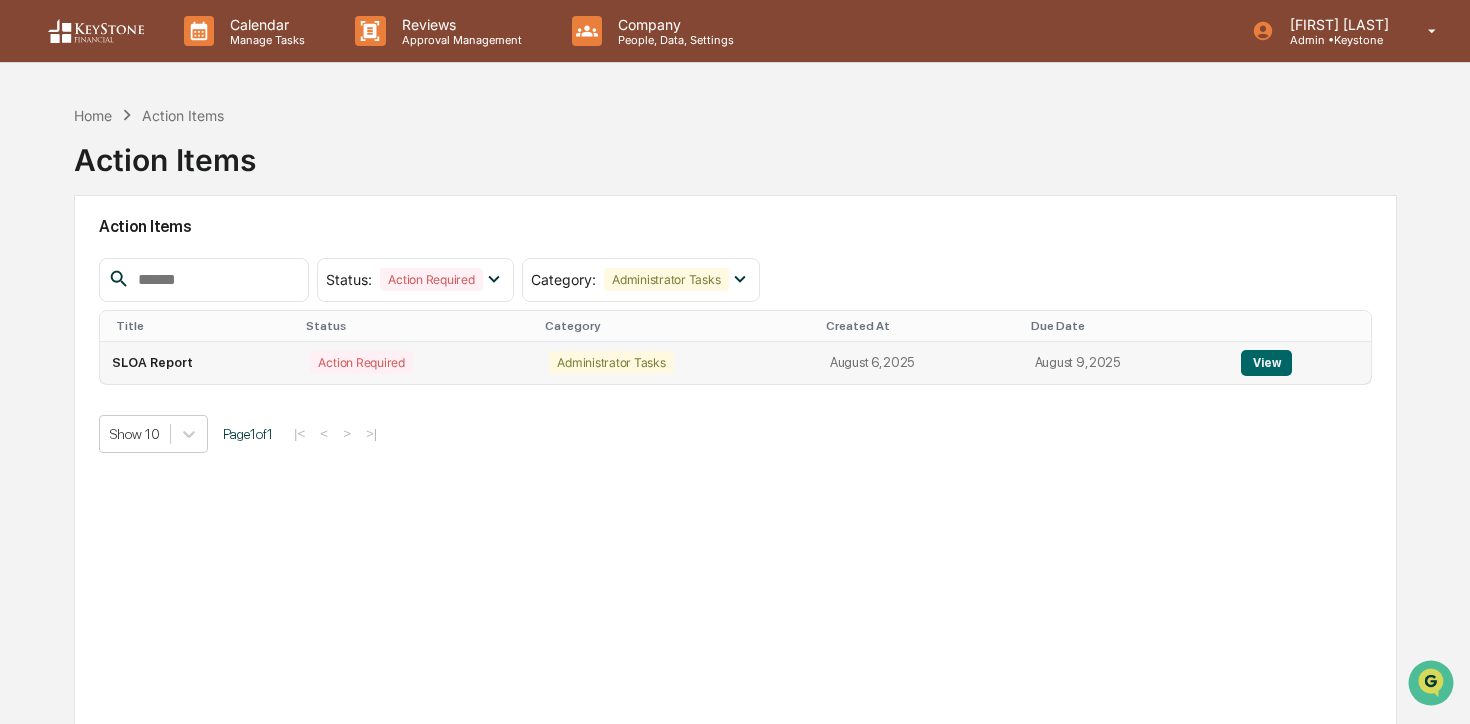 click on "View" at bounding box center (1266, 363) 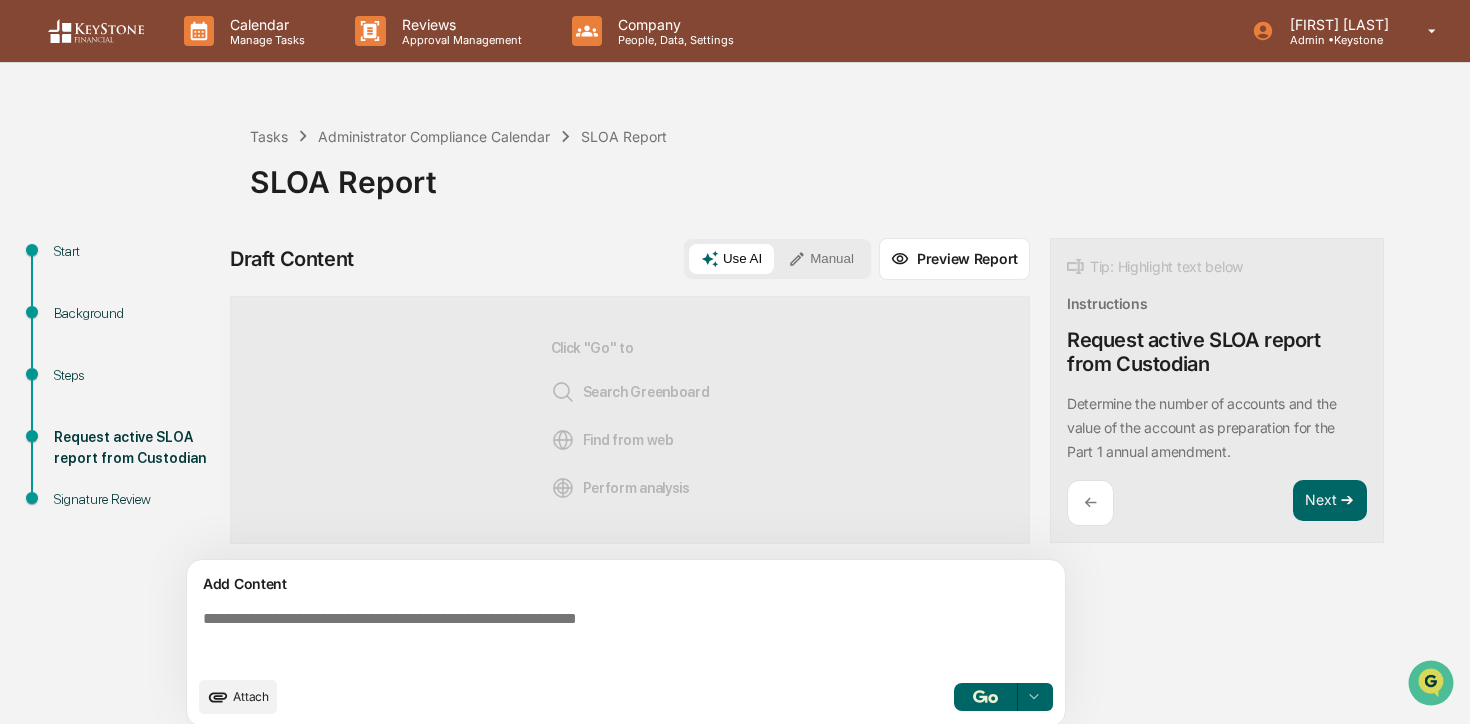 click on "Attach" at bounding box center [238, 697] 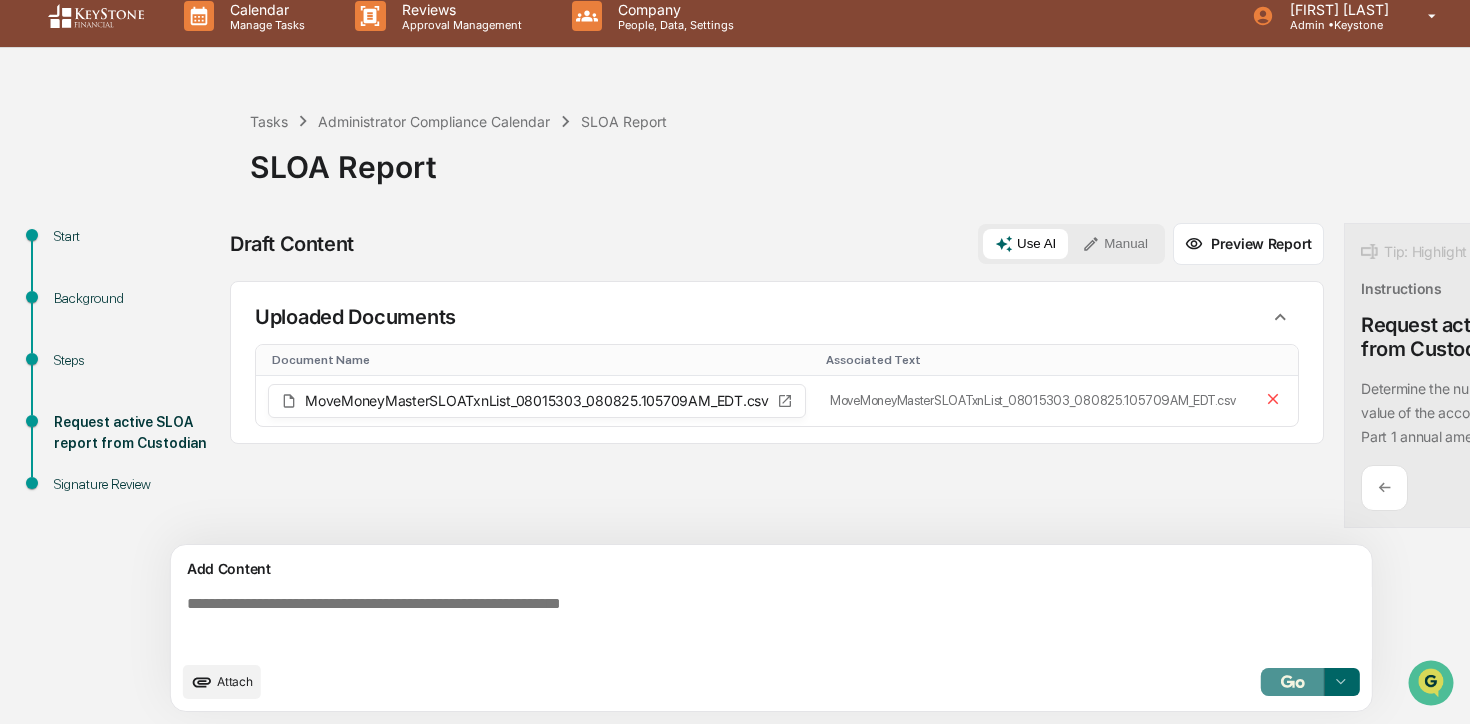 click at bounding box center (1293, 681) 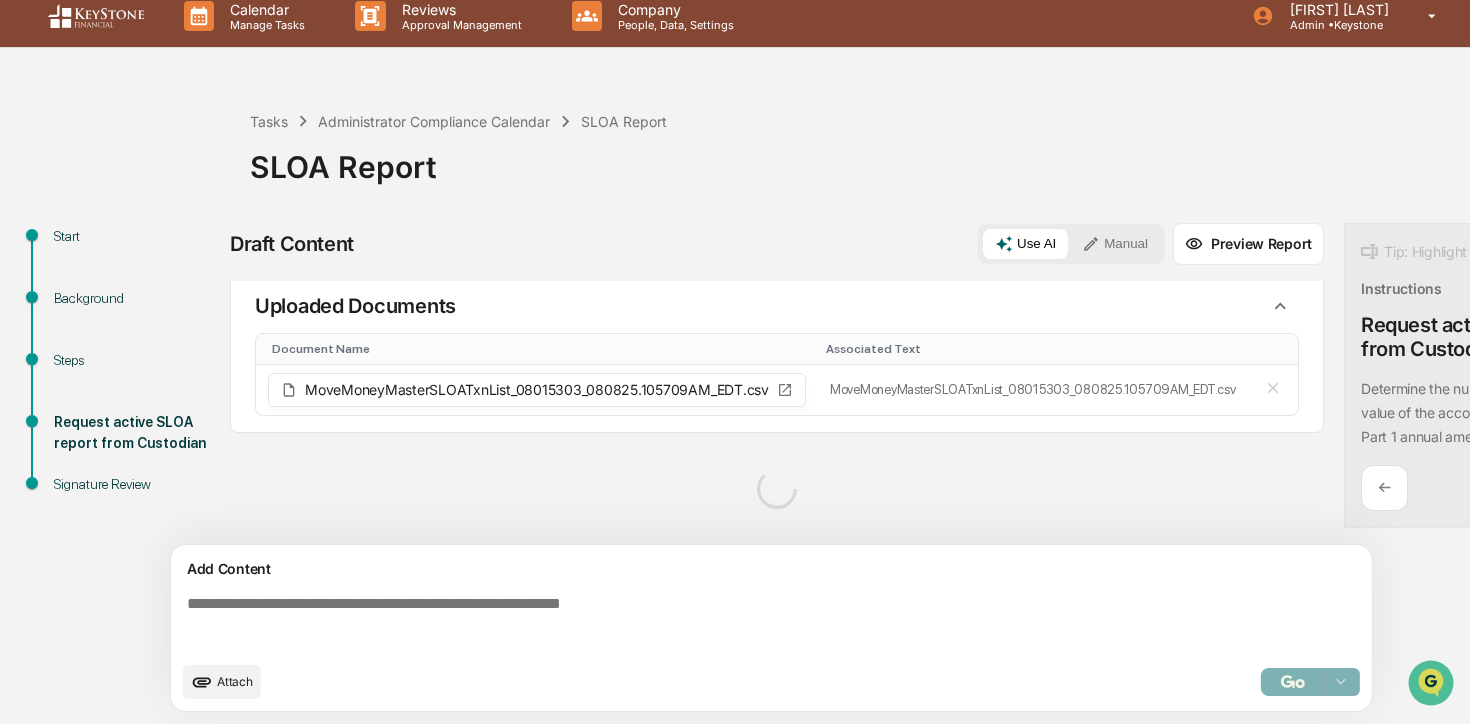scroll, scrollTop: 0, scrollLeft: 0, axis: both 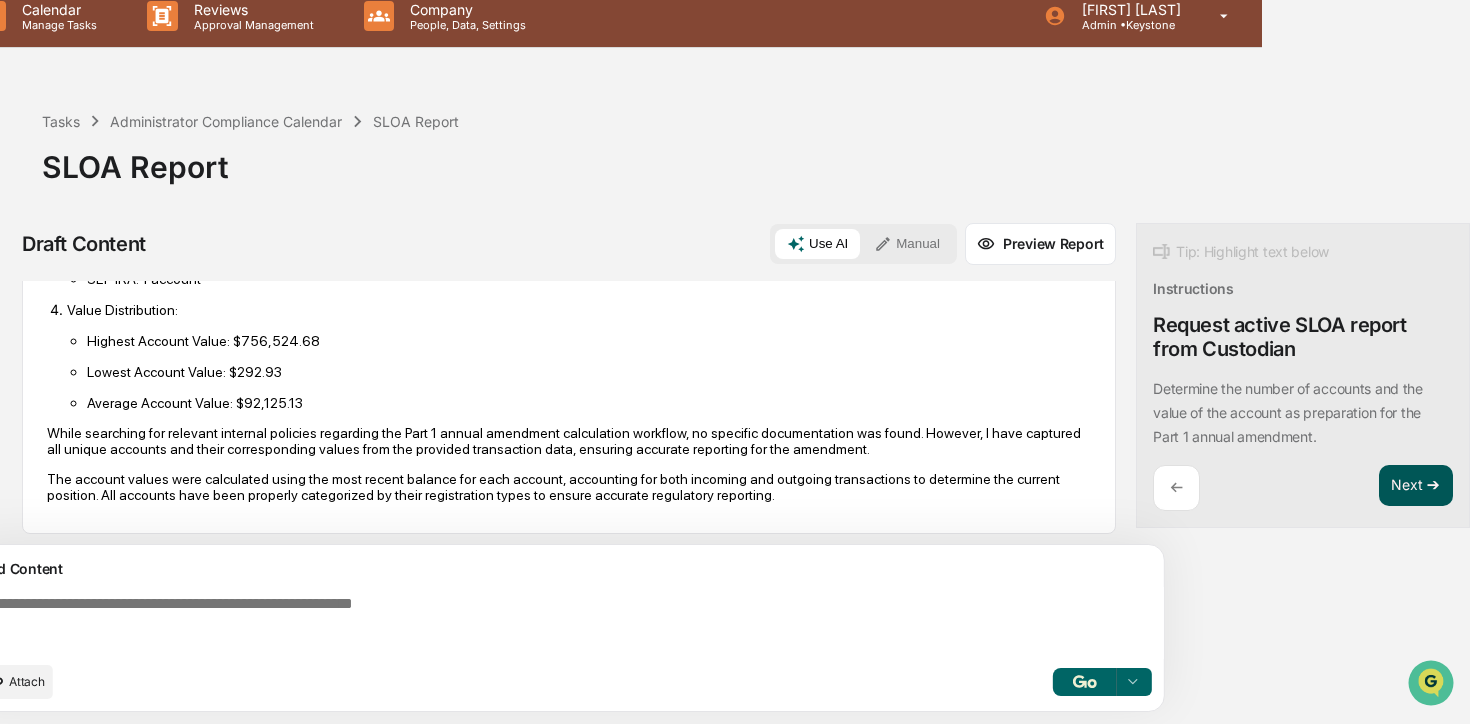 click on "Next ➔" at bounding box center (1416, 486) 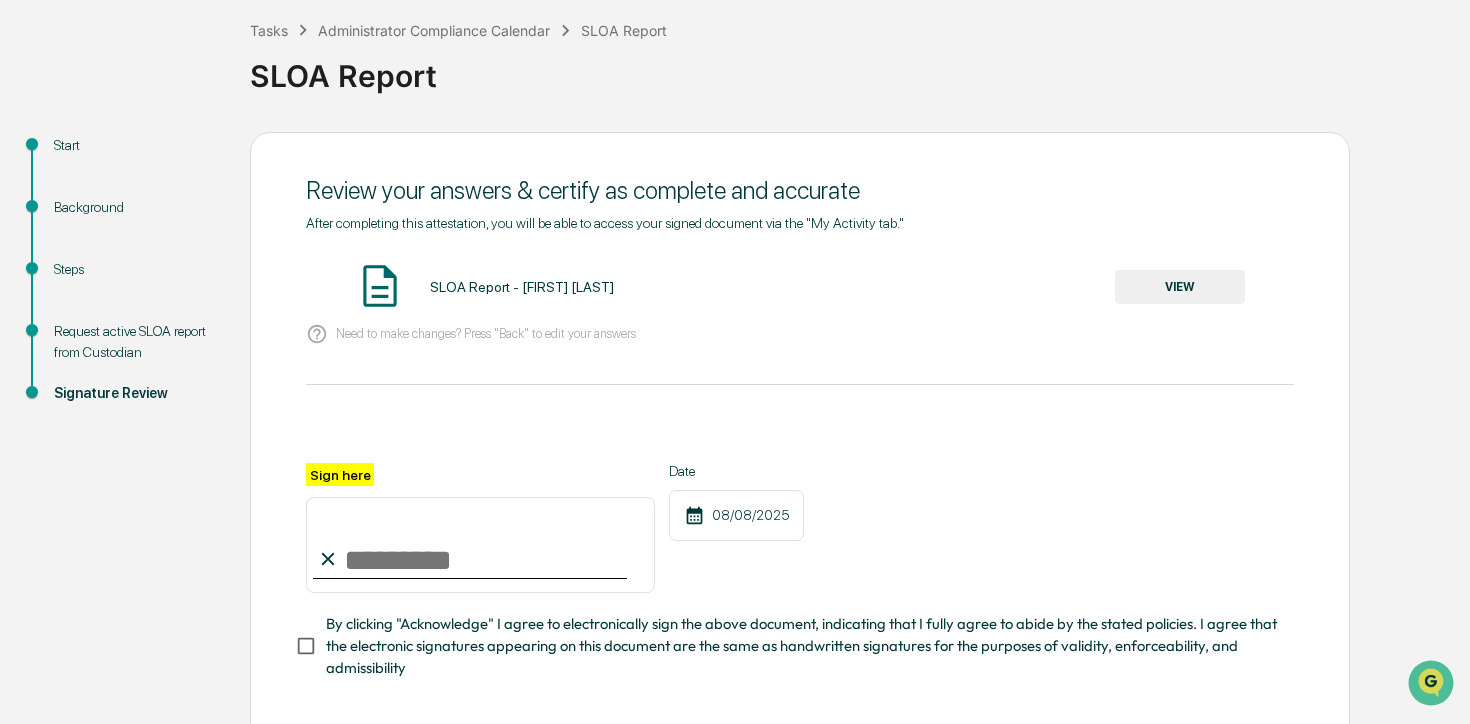 scroll, scrollTop: 115, scrollLeft: 0, axis: vertical 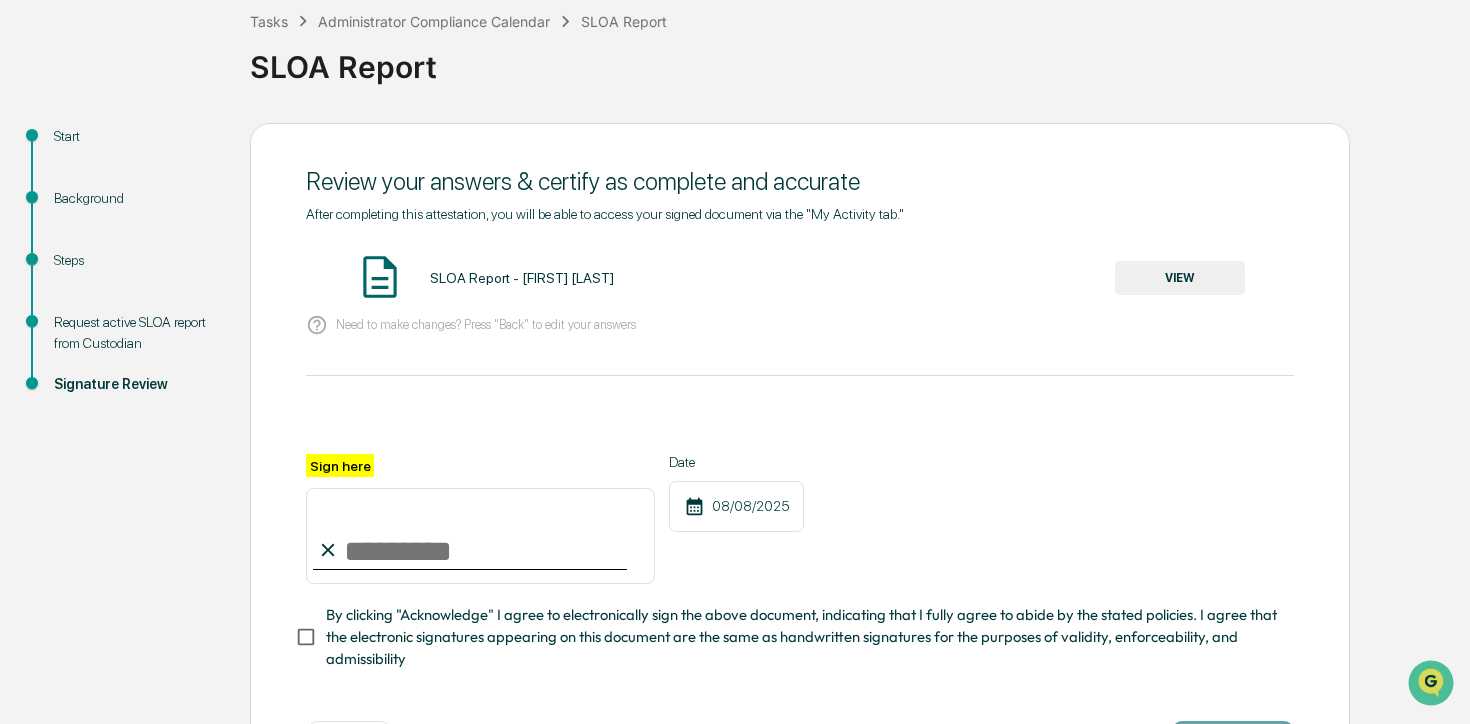 click on "VIEW" at bounding box center [1180, 278] 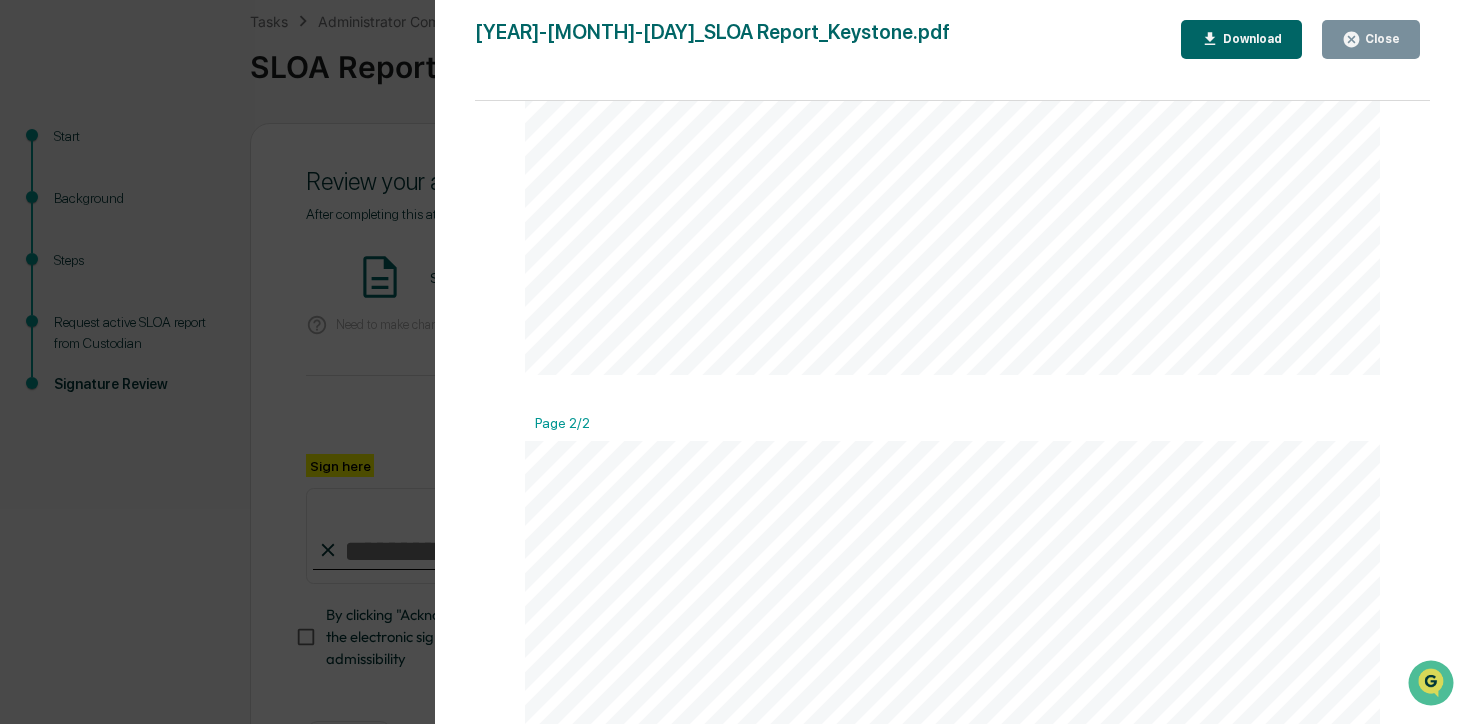 scroll, scrollTop: 1907, scrollLeft: 0, axis: vertical 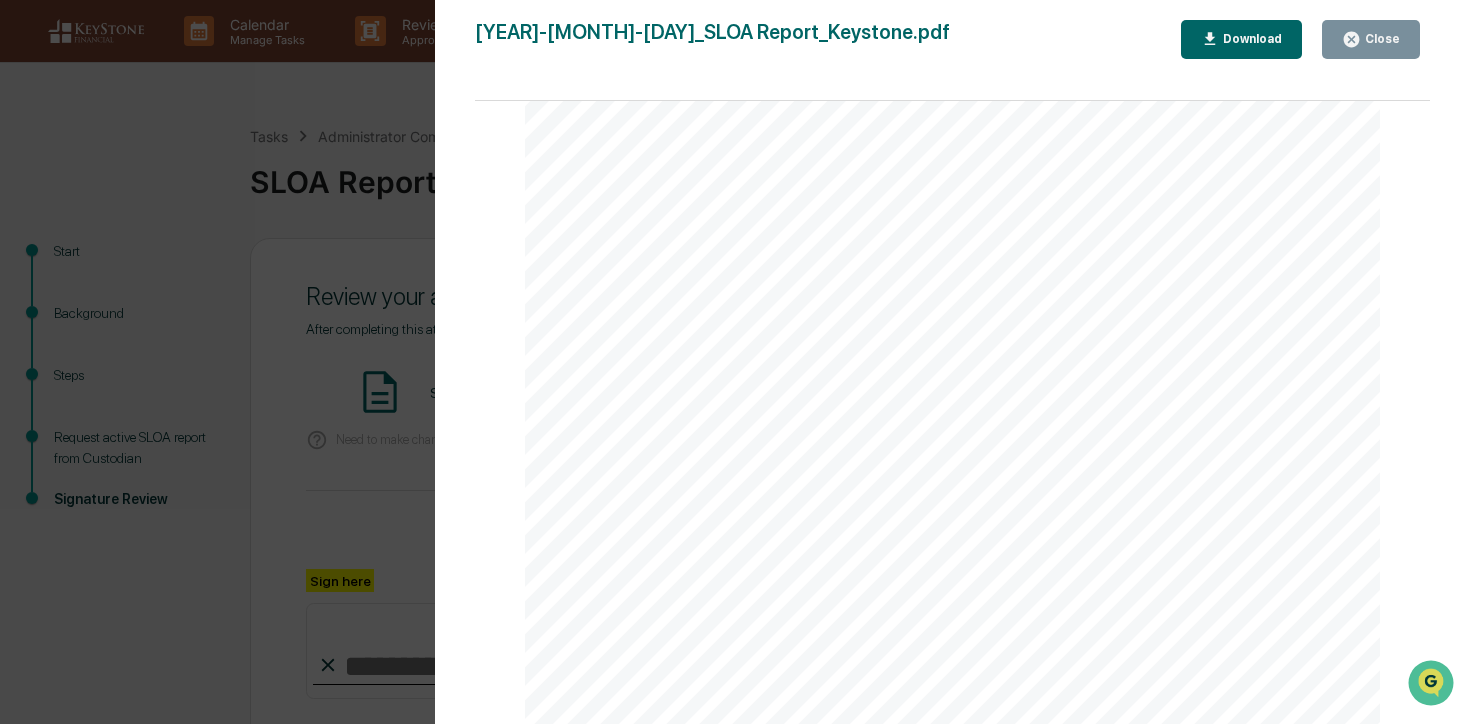 click on "Close" at bounding box center [1380, 39] 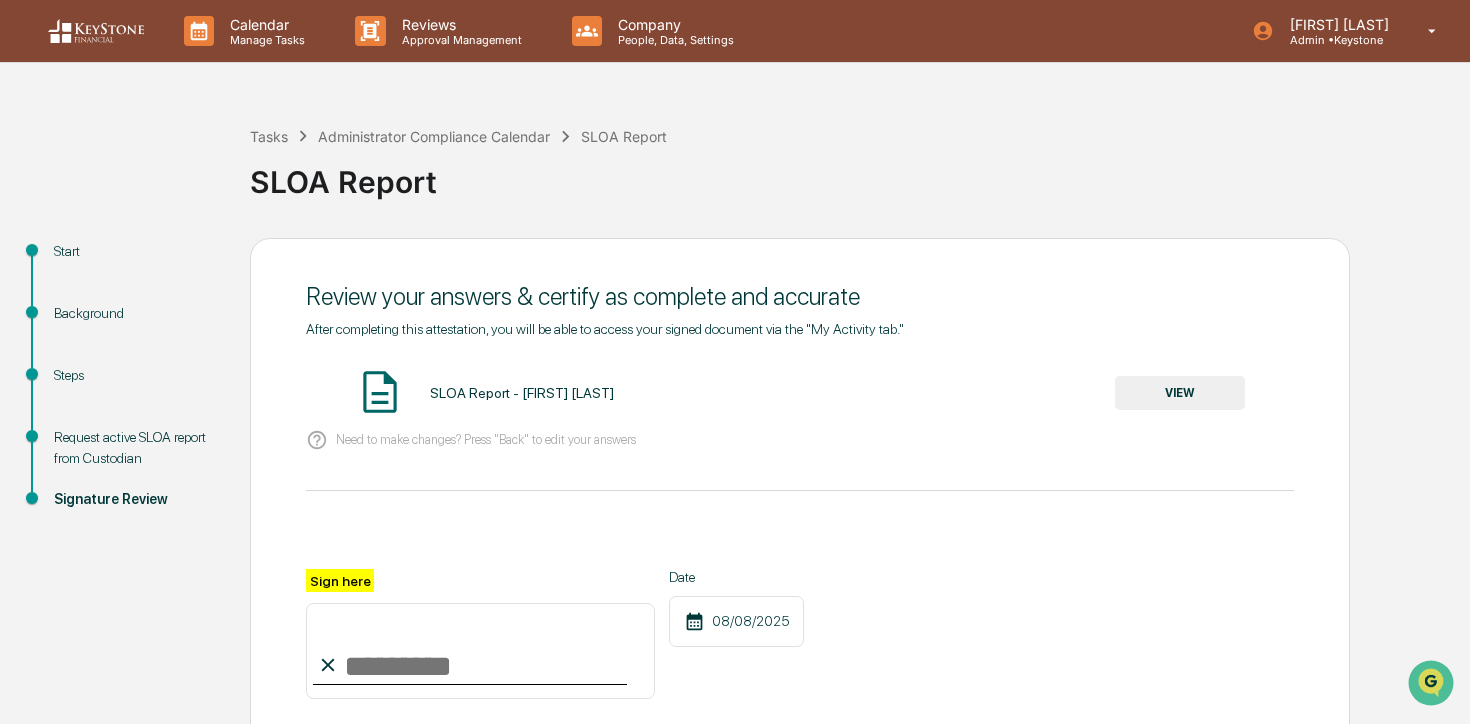 click on "Sign here" at bounding box center (480, 651) 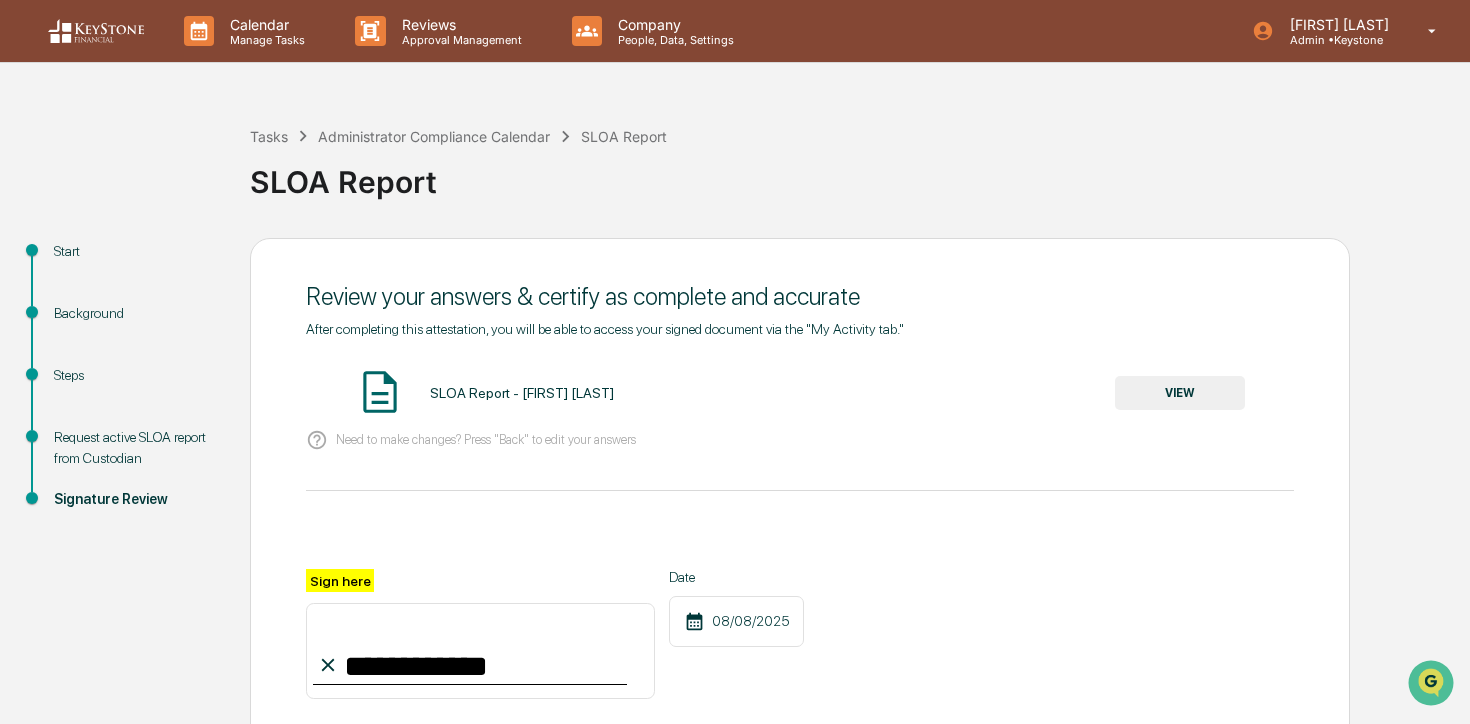 scroll, scrollTop: 197, scrollLeft: 0, axis: vertical 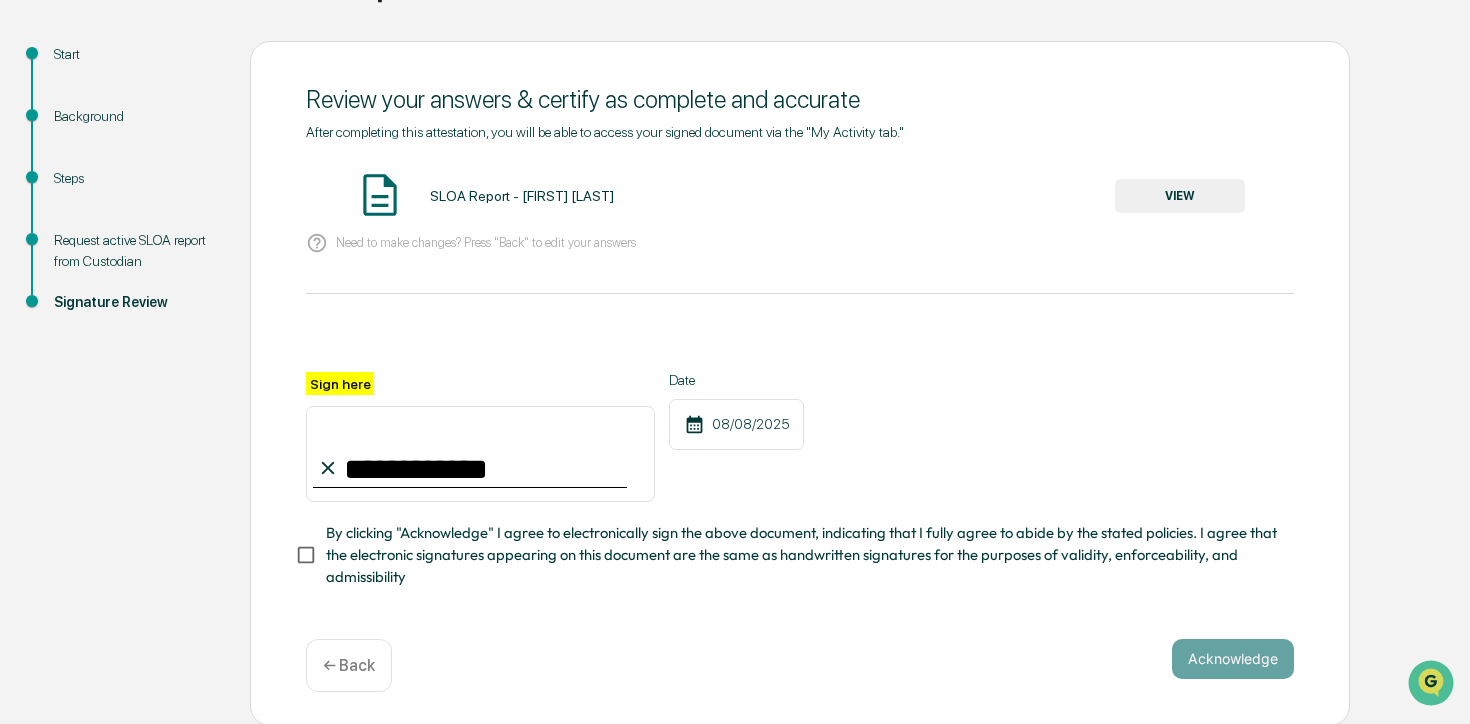 type on "**********" 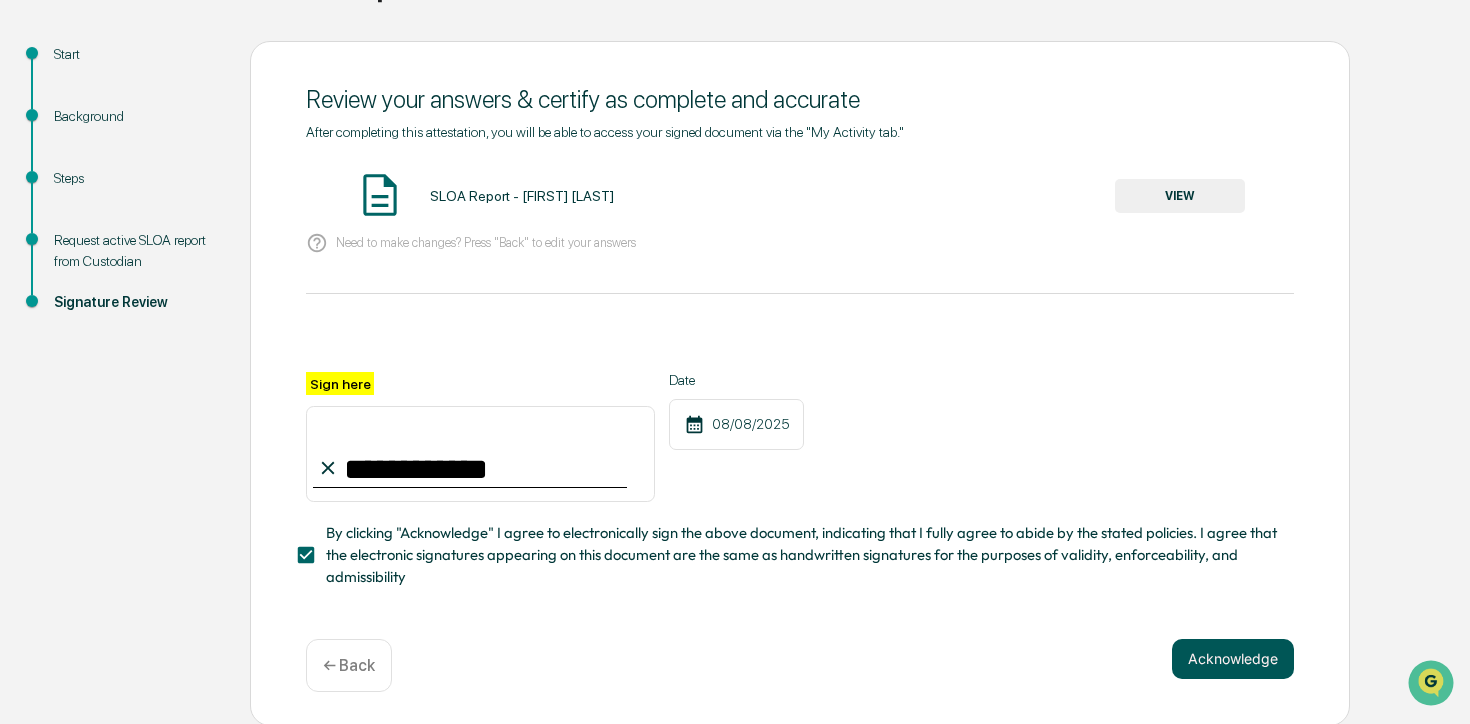 click on "Acknowledge" at bounding box center [1233, 659] 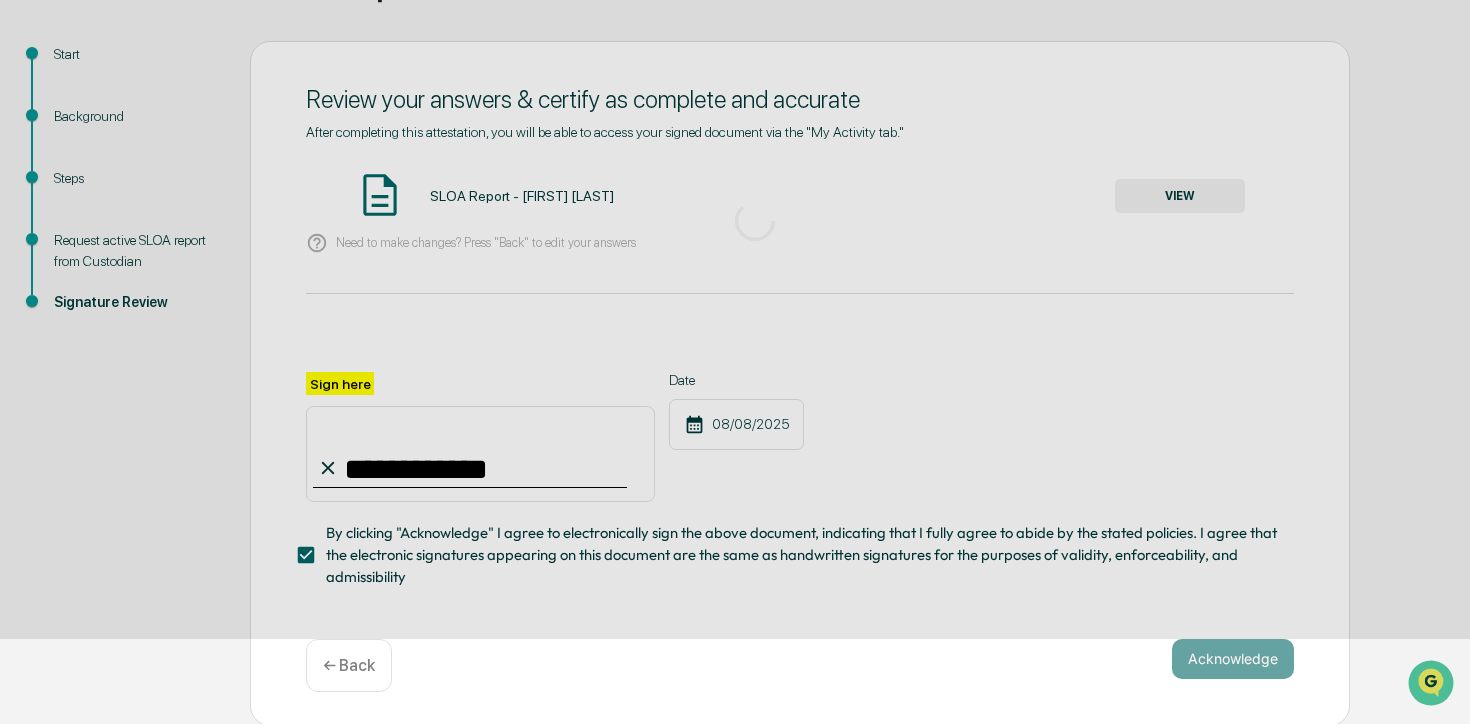 scroll, scrollTop: 82, scrollLeft: 0, axis: vertical 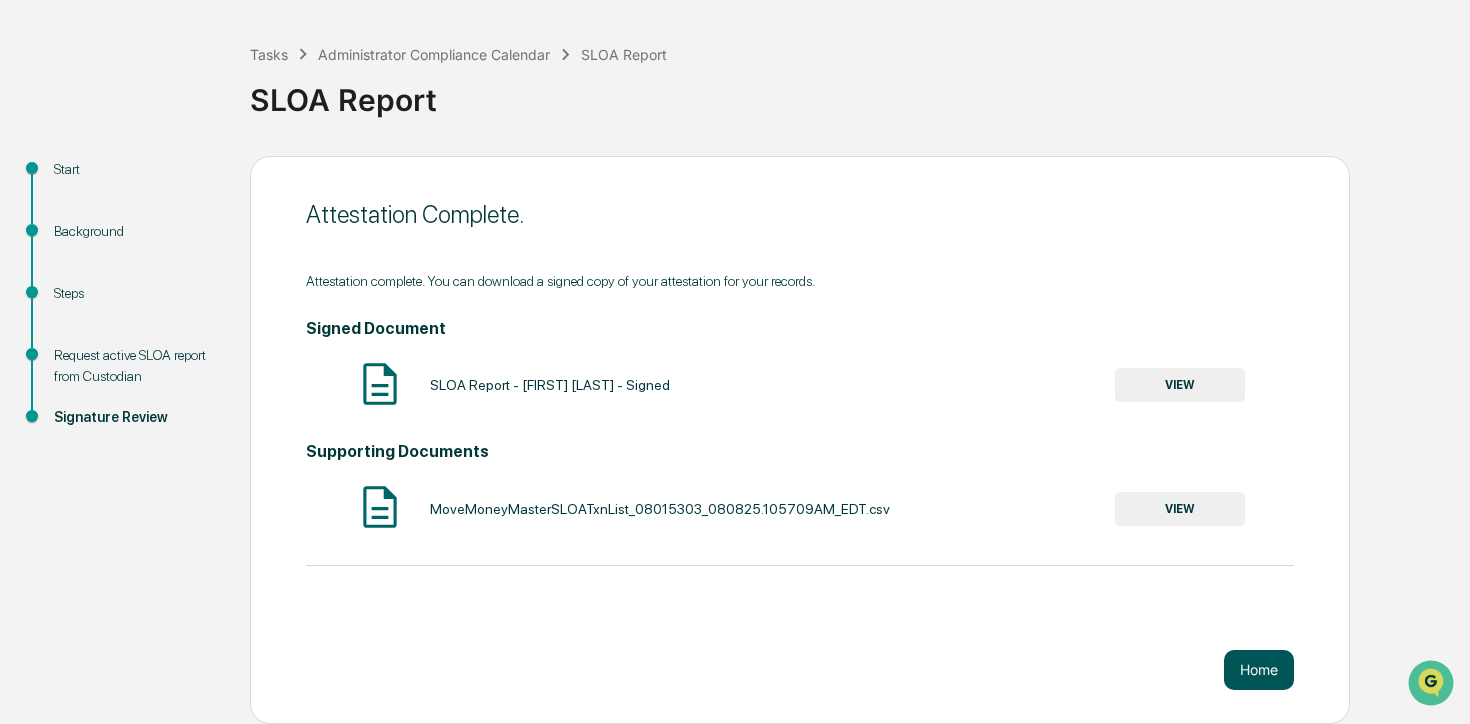 click on "Home" at bounding box center [1259, 670] 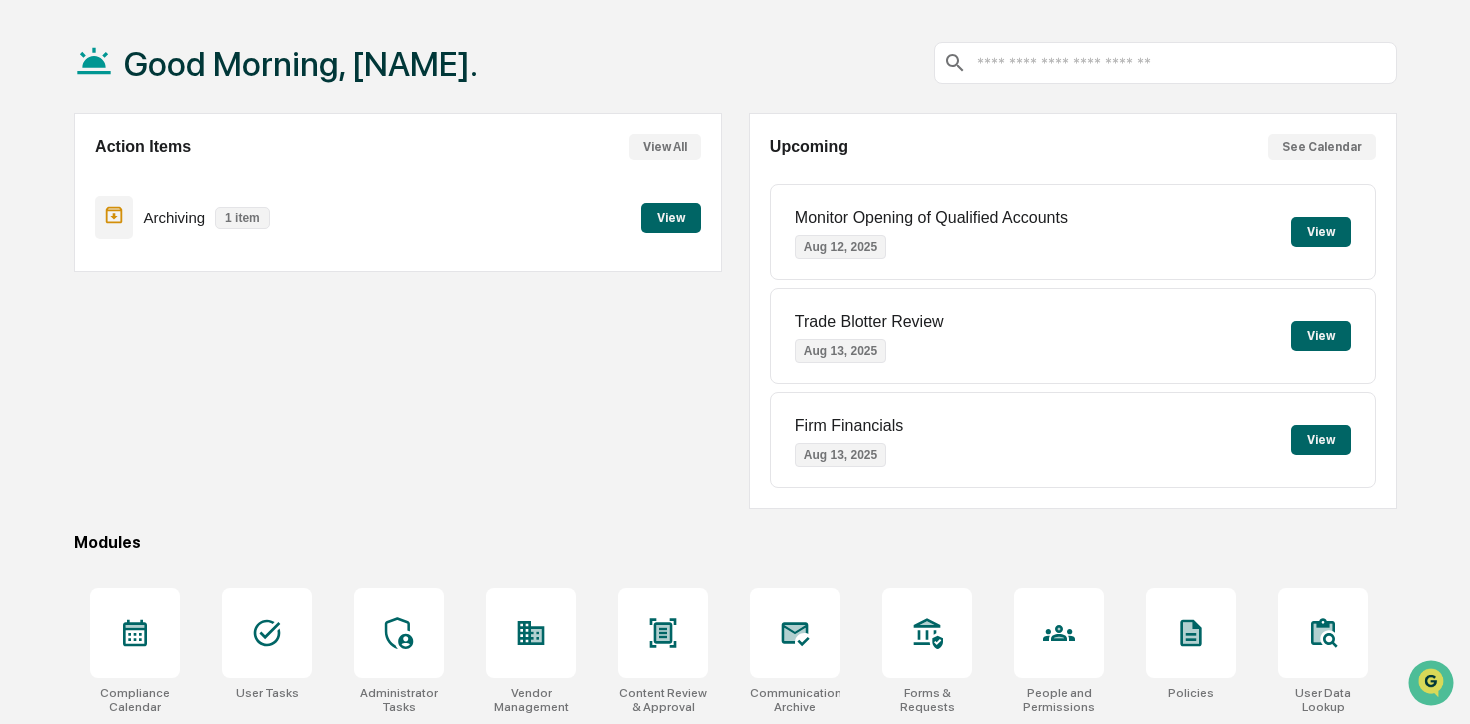 click on "View" at bounding box center [671, 218] 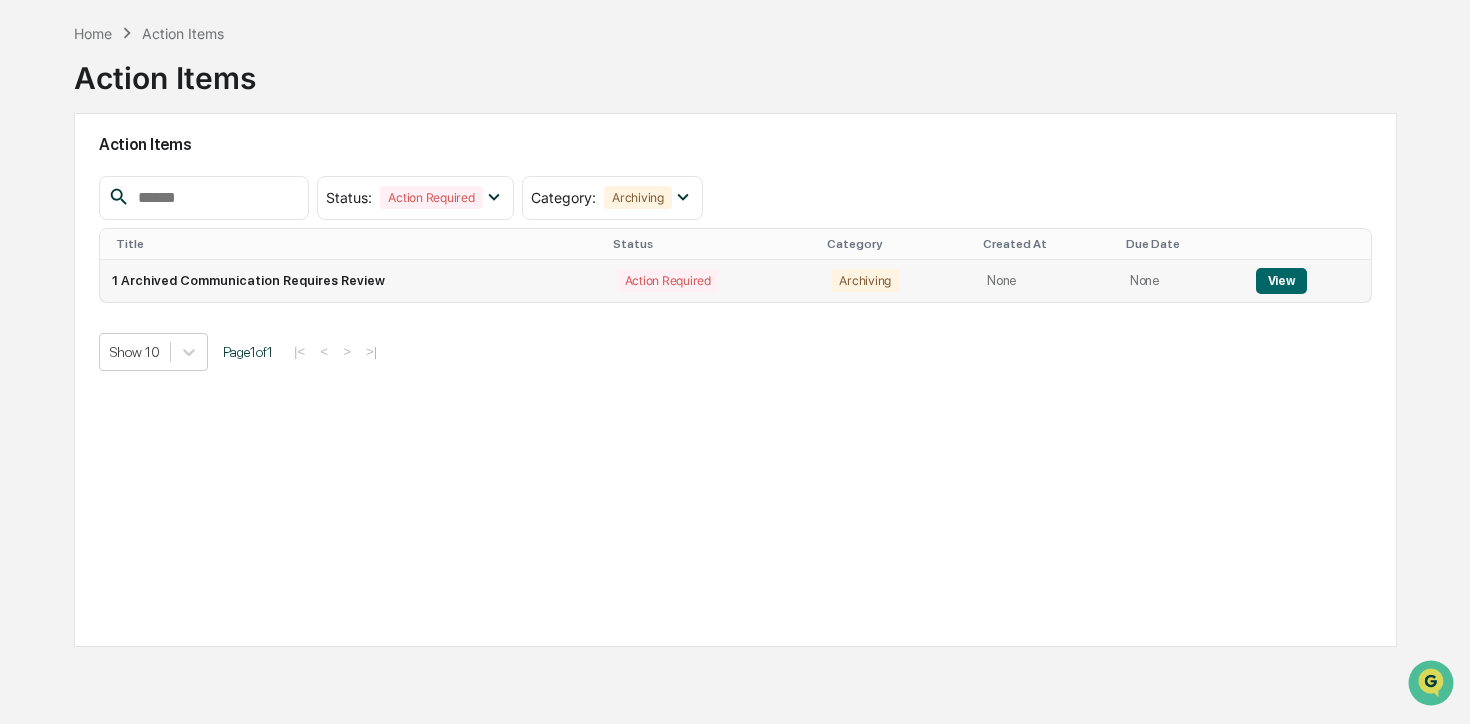 click on "View" at bounding box center [1308, 281] 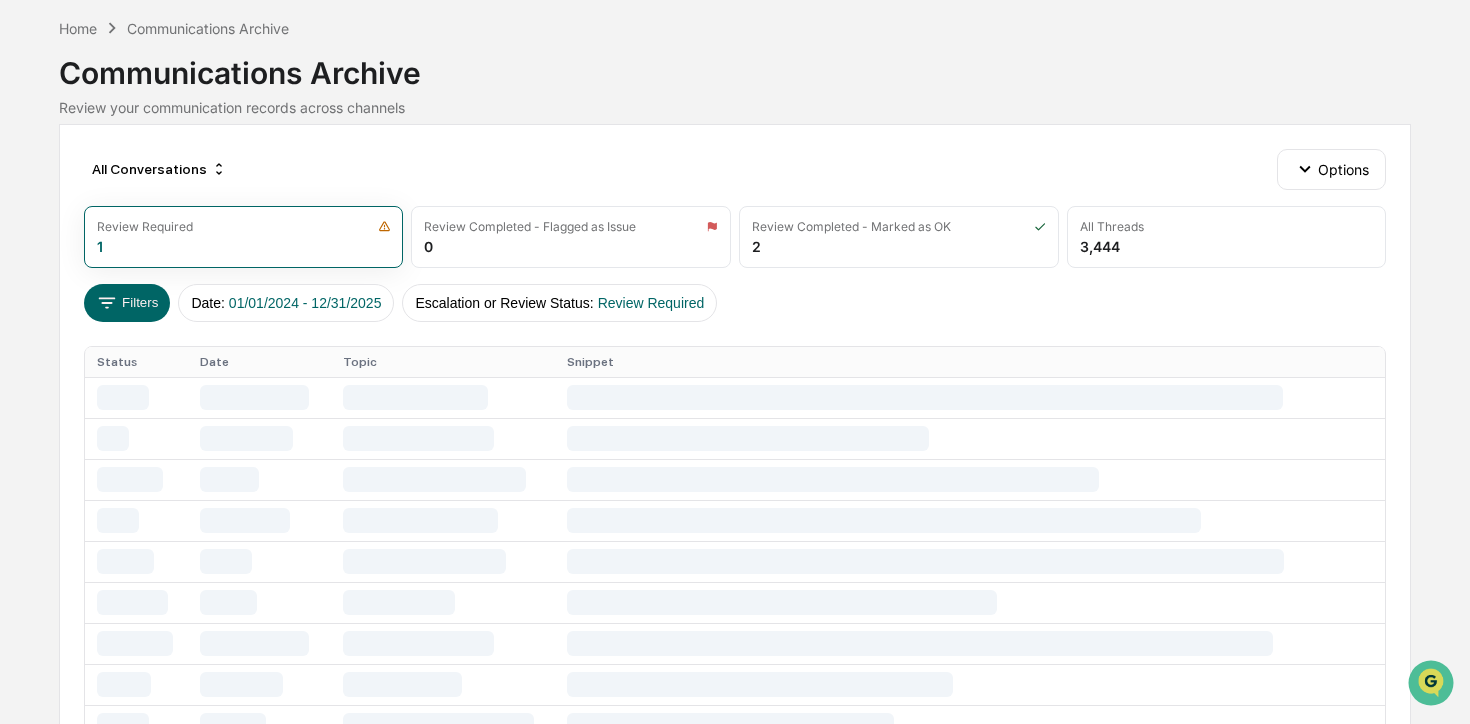 scroll, scrollTop: 0, scrollLeft: 0, axis: both 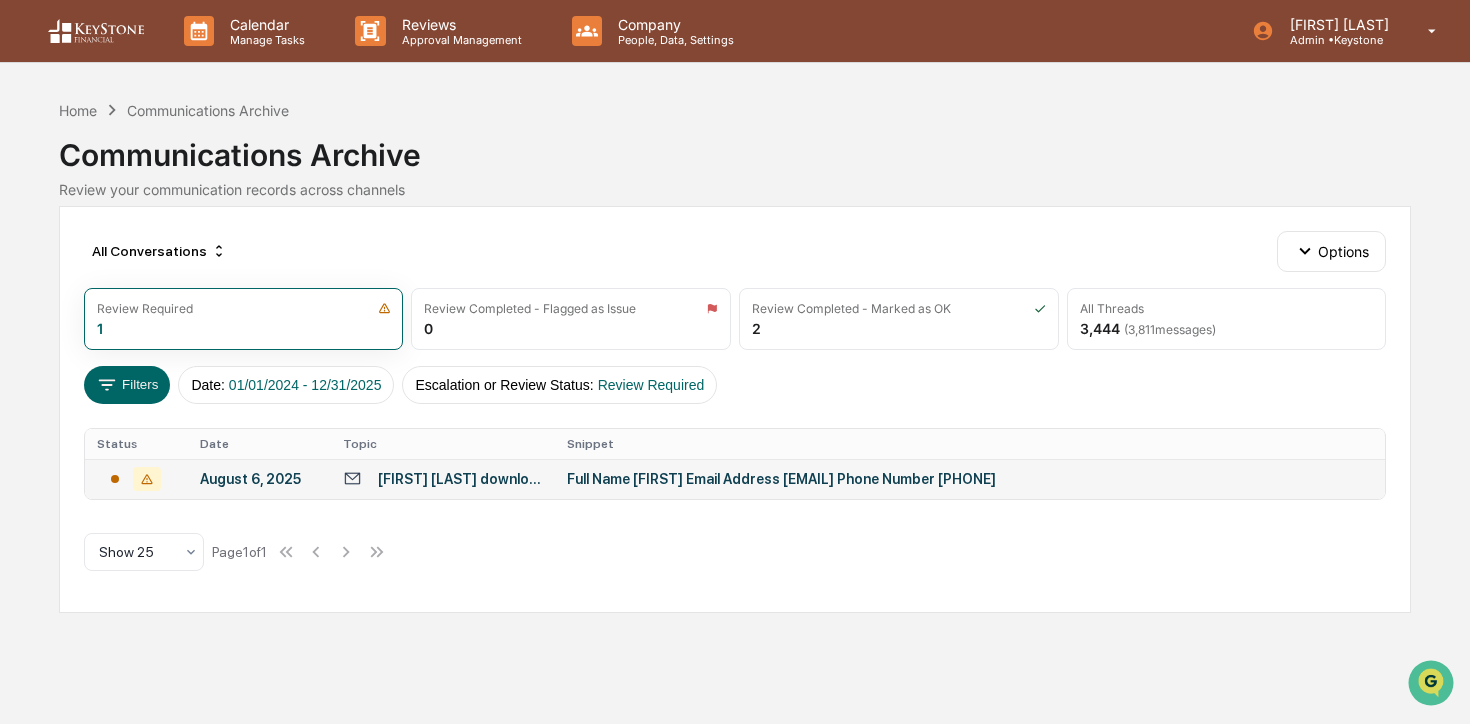 click on "Full Name
[FIRST]
Email Address
[EMAIL]
Phone Number
[PHONE]" at bounding box center [967, 479] 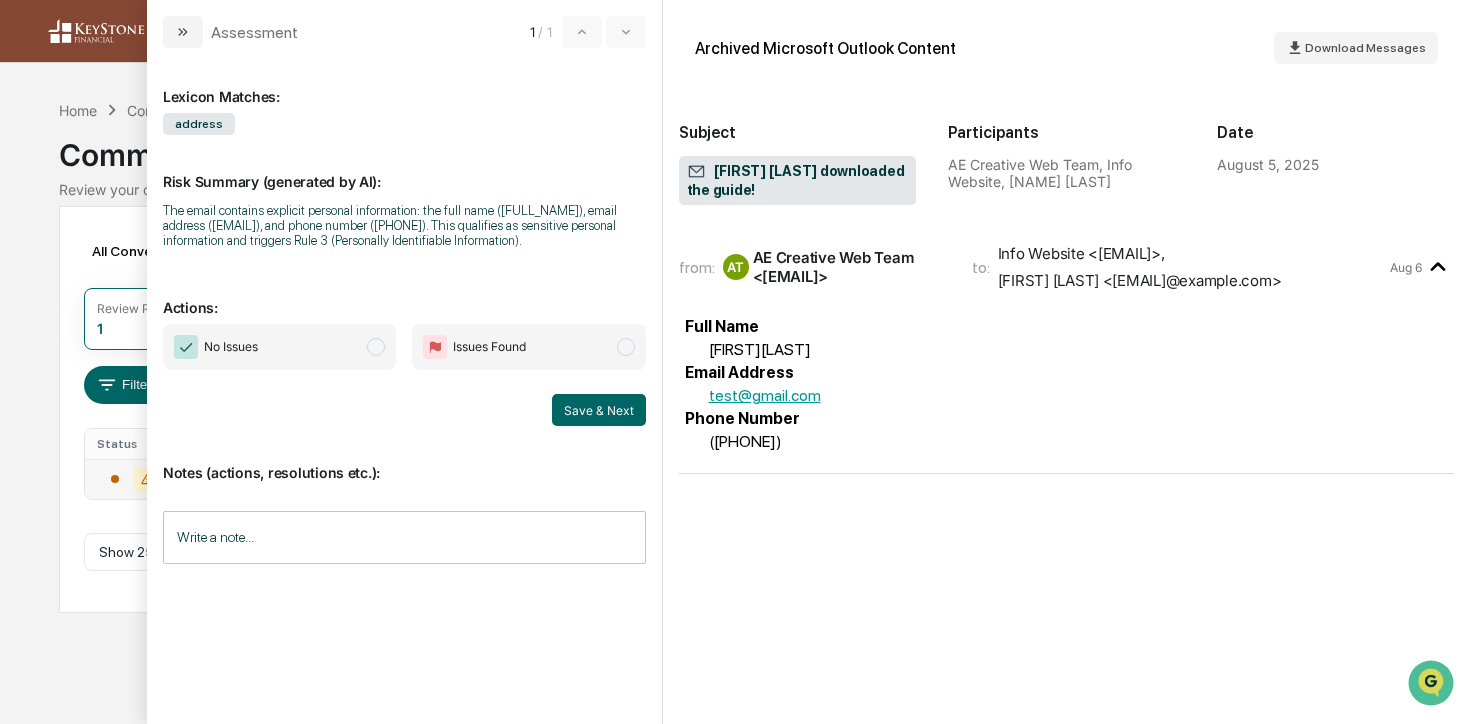 click at bounding box center [376, 347] 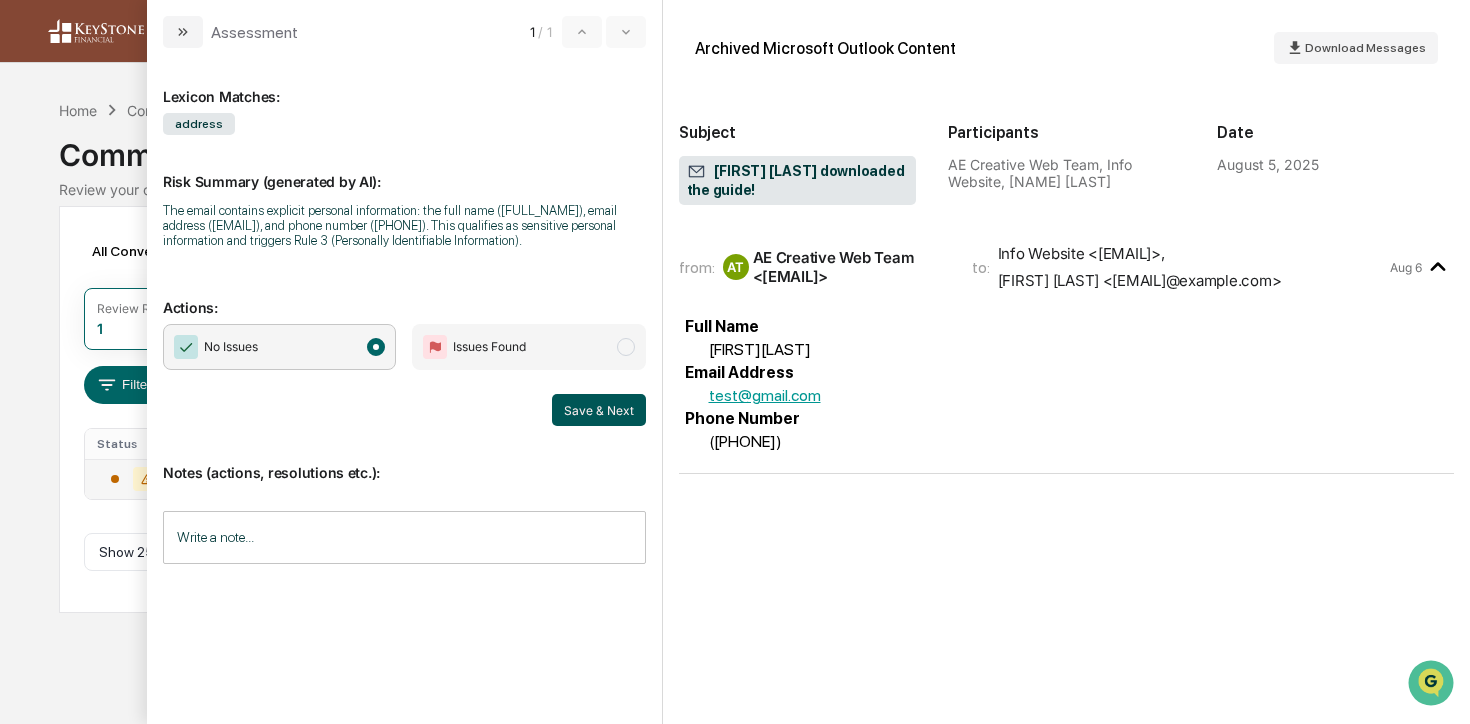 click on "Save & Next" at bounding box center (599, 410) 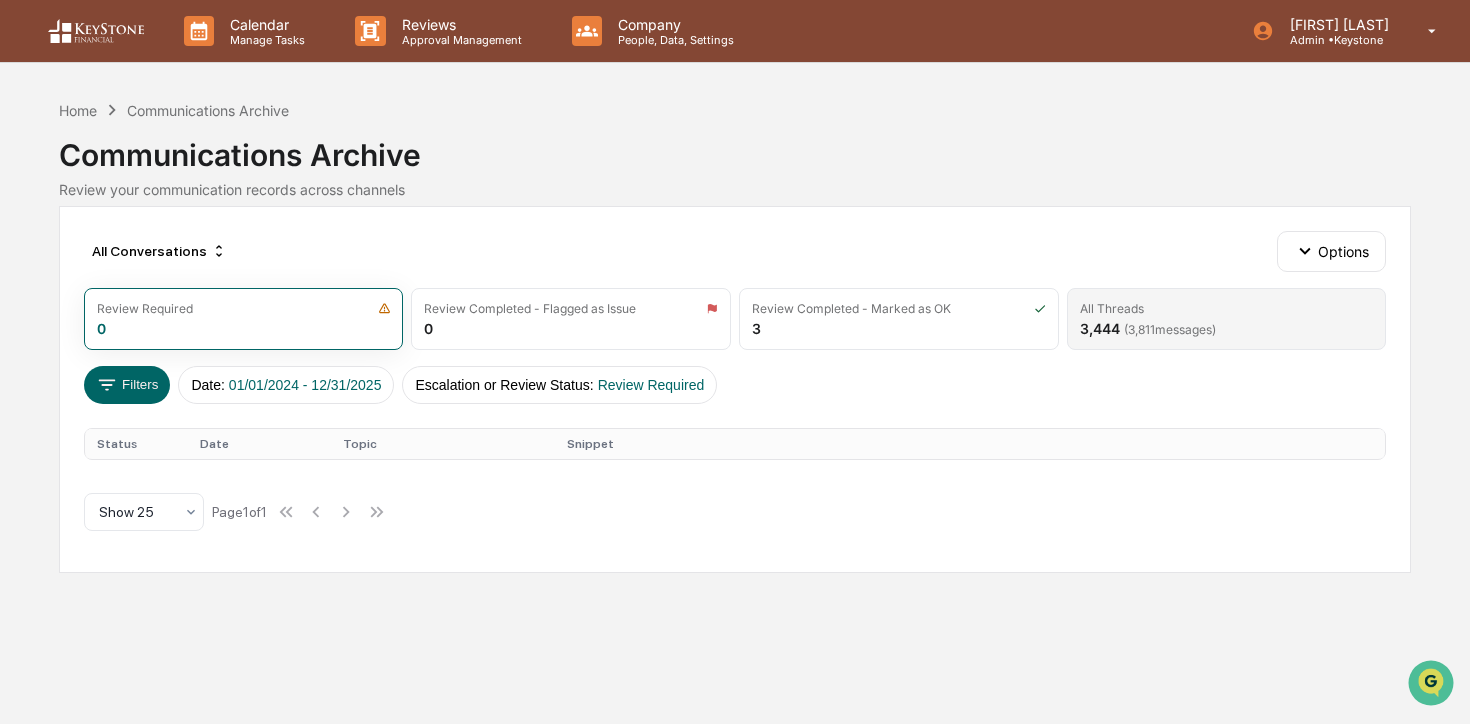 click on "( 3,811  messages)" at bounding box center [1170, 329] 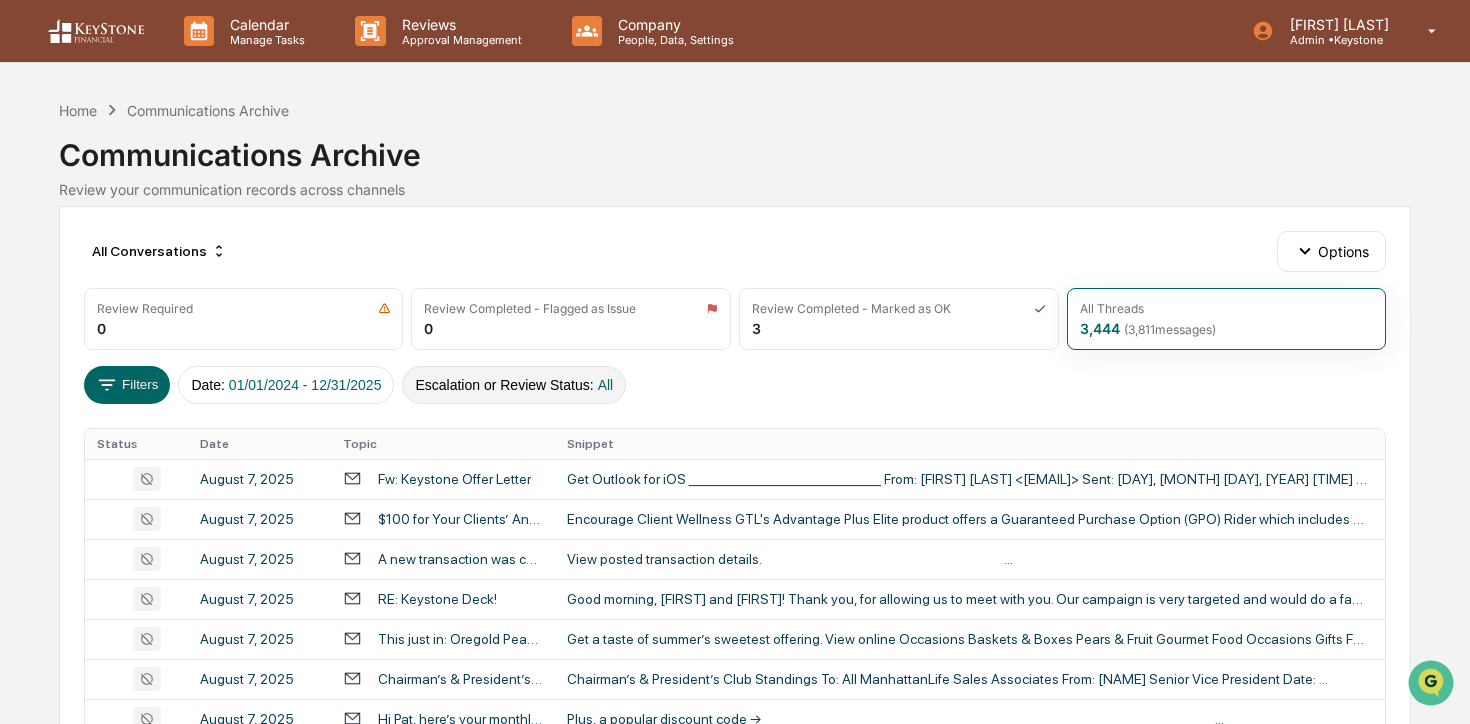 scroll, scrollTop: 848, scrollLeft: 0, axis: vertical 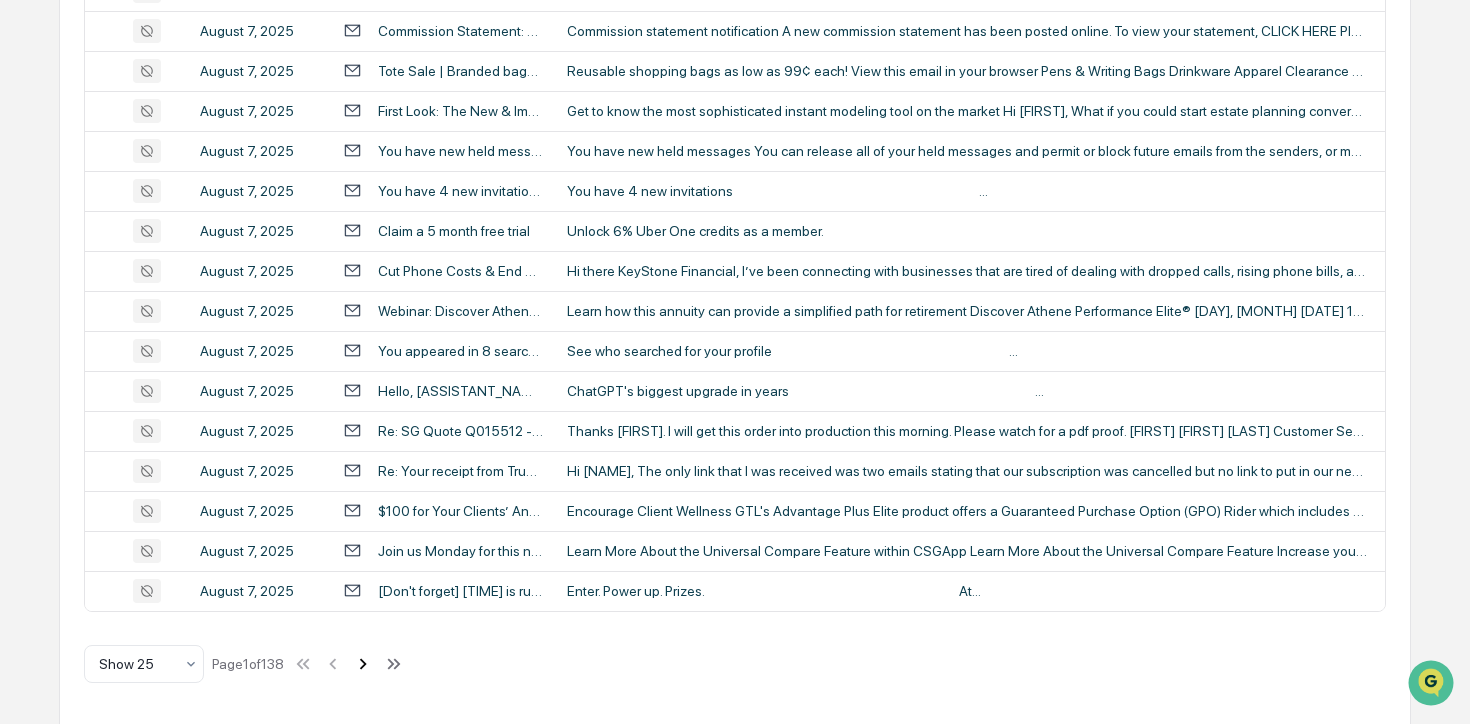 click 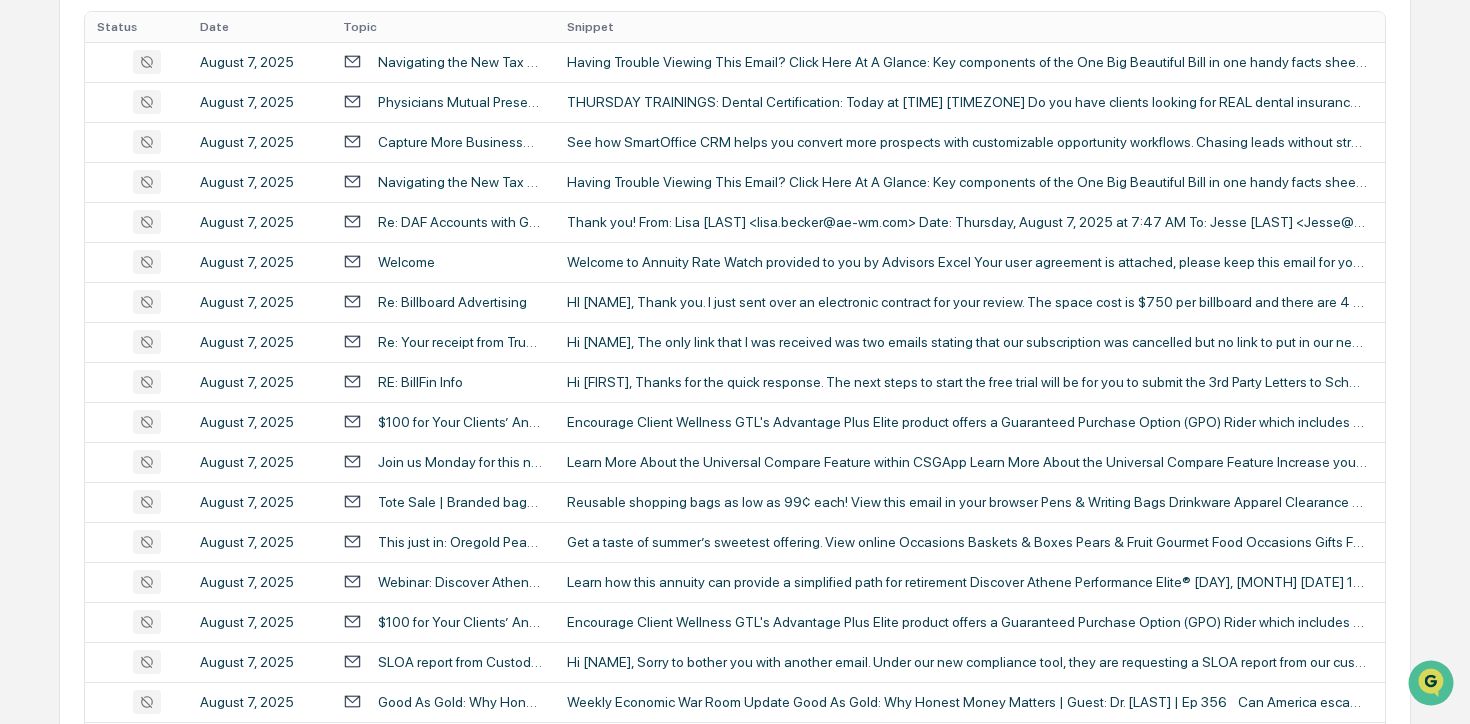 scroll, scrollTop: 848, scrollLeft: 0, axis: vertical 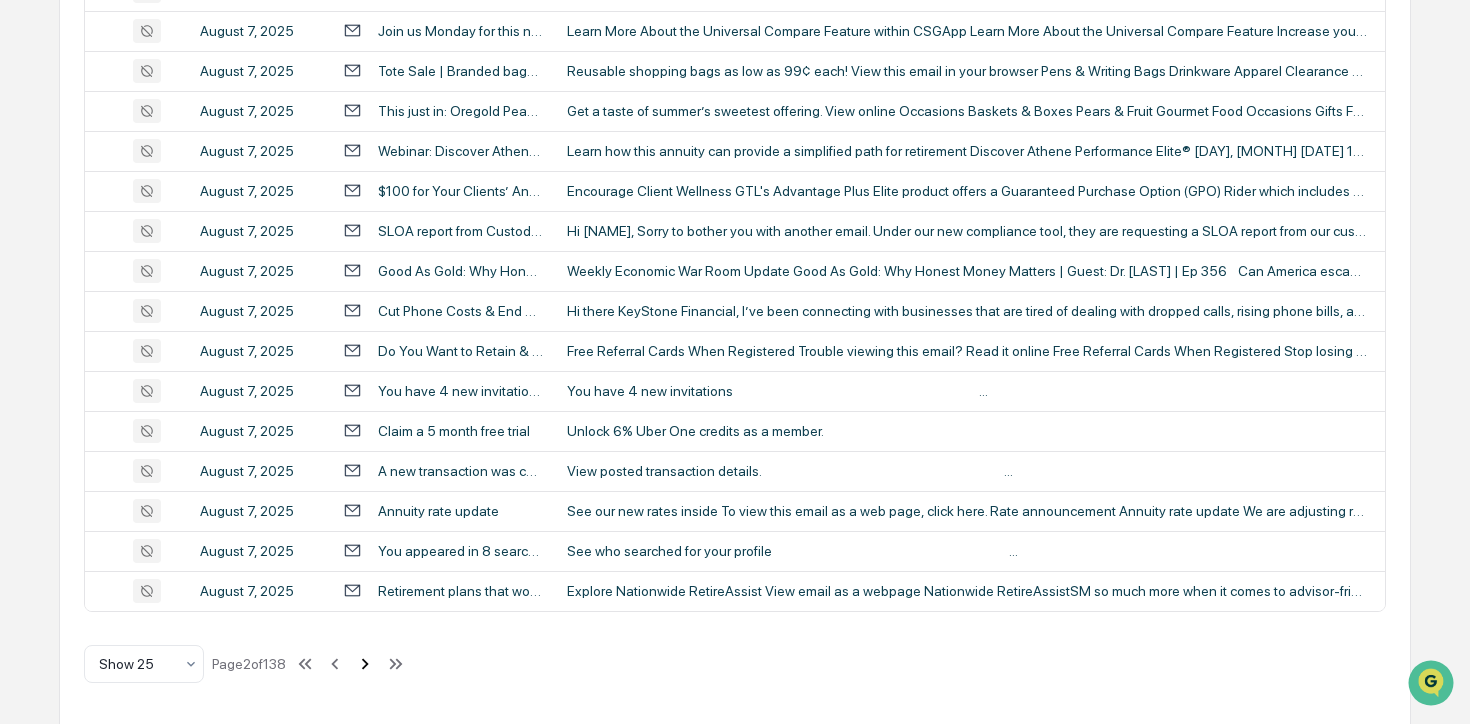 click 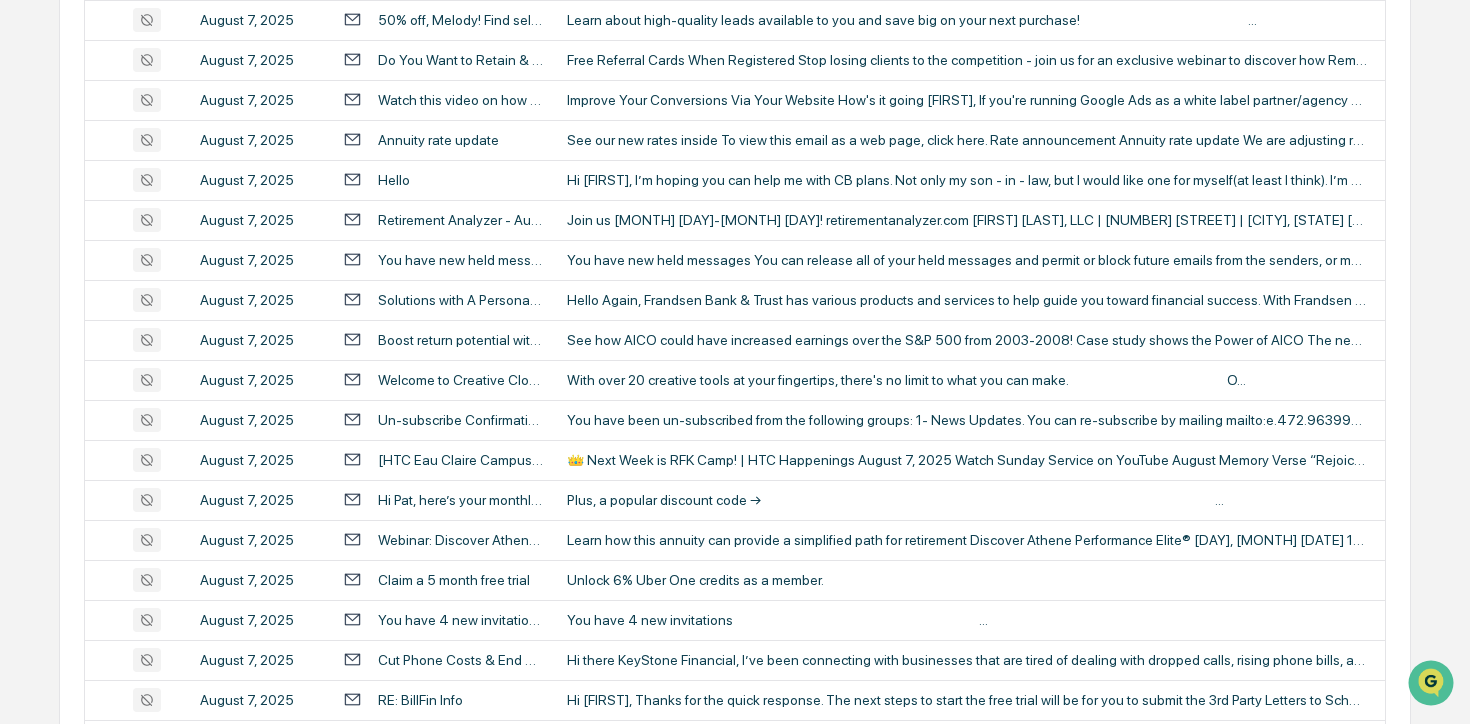 scroll, scrollTop: 467, scrollLeft: 0, axis: vertical 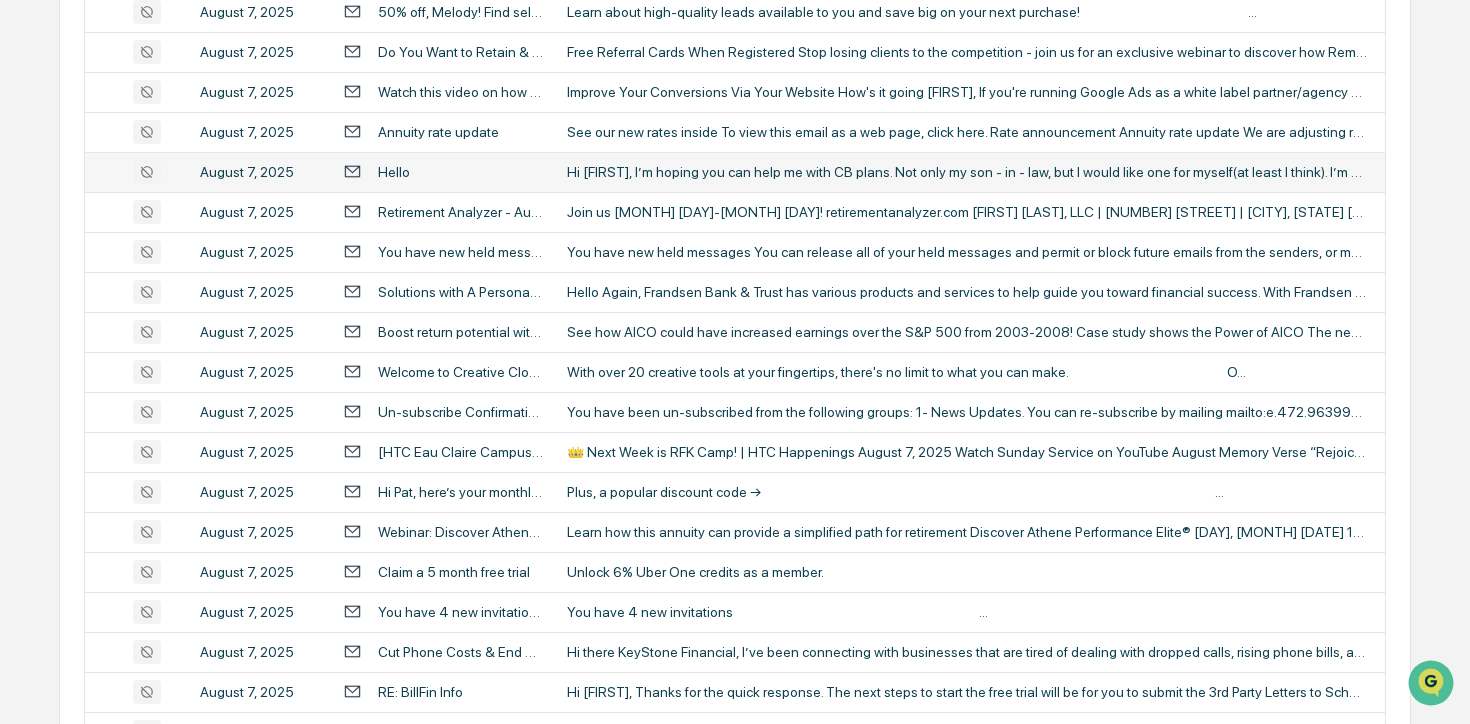 click on "Hi [FIRST],
I’m hoping you can help me with CB plans.  Not only my son - in - law, but I would like one for myself(at least I think).
I’m 59 and will be retiring within the next 5 years and would lik..." at bounding box center [967, 172] 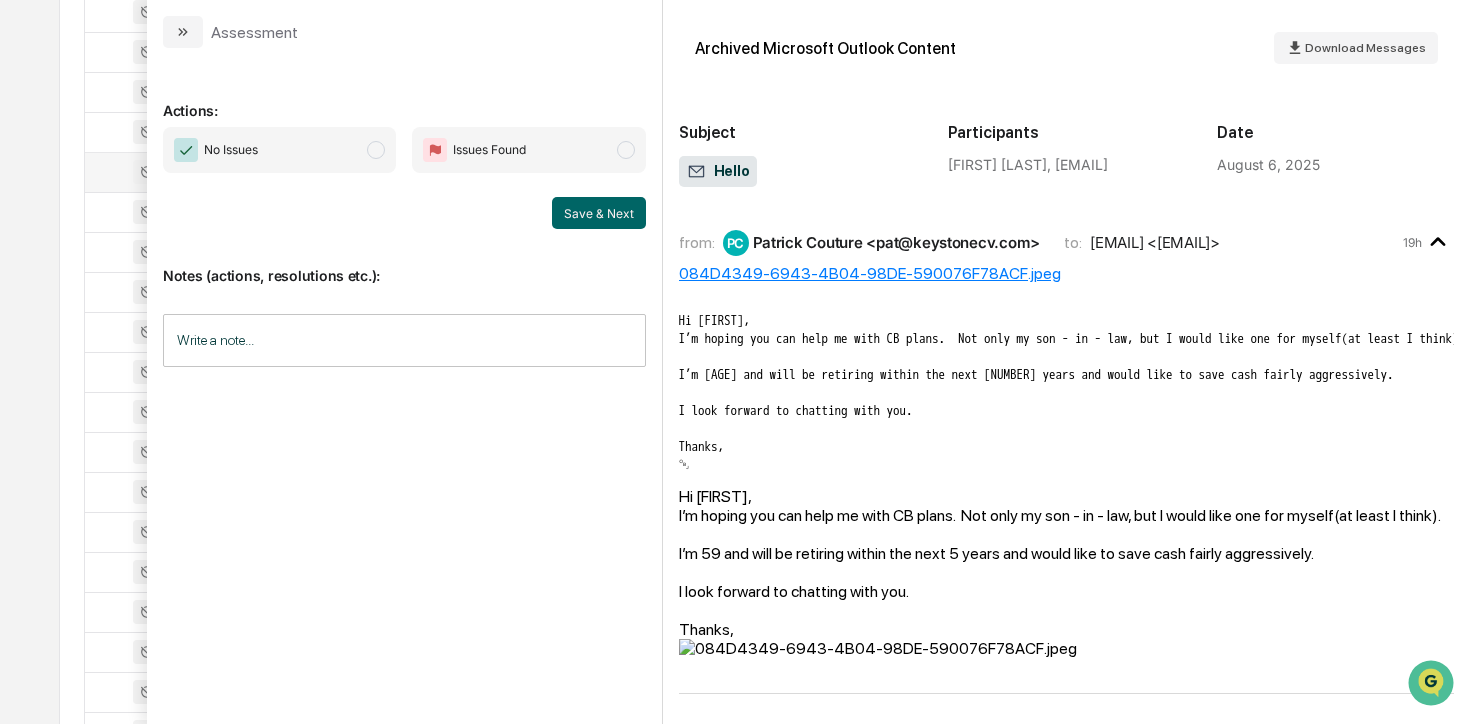 scroll, scrollTop: 12, scrollLeft: 0, axis: vertical 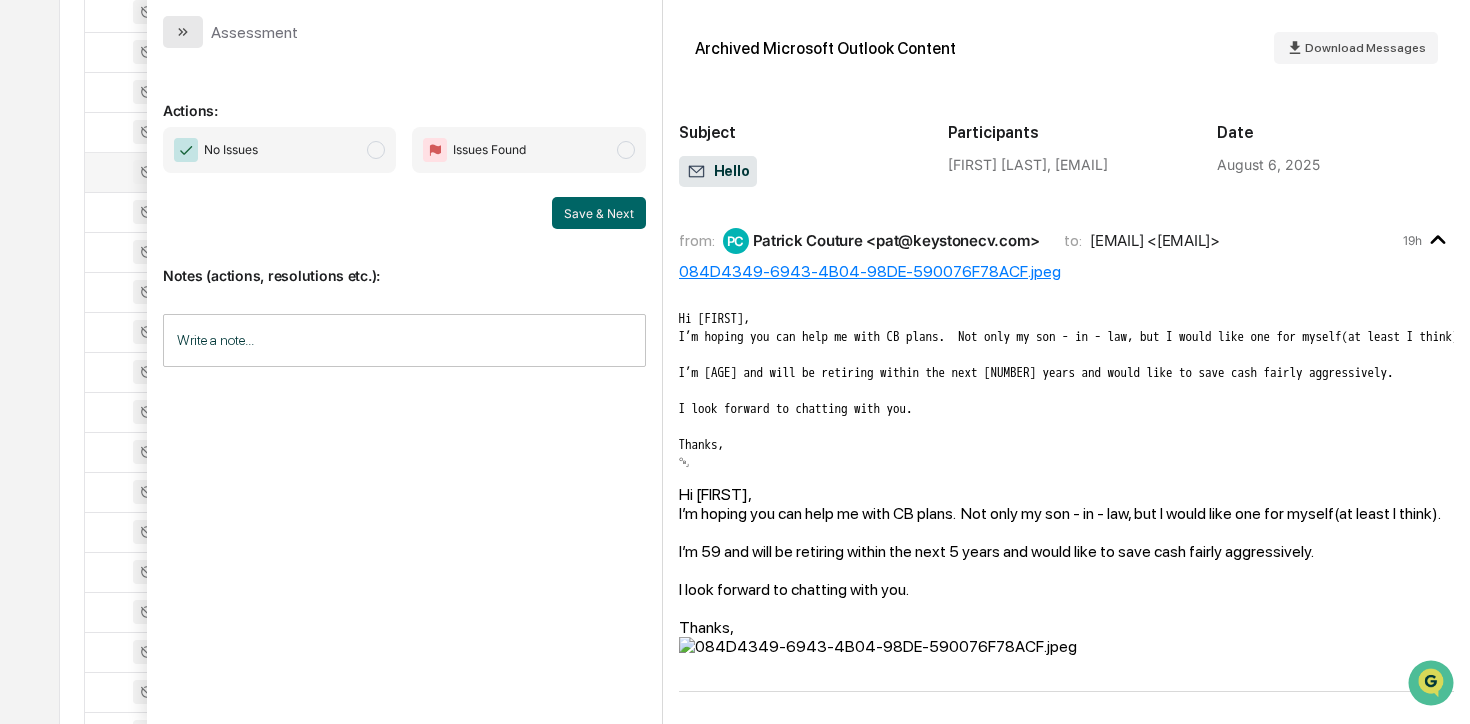 click at bounding box center [183, 32] 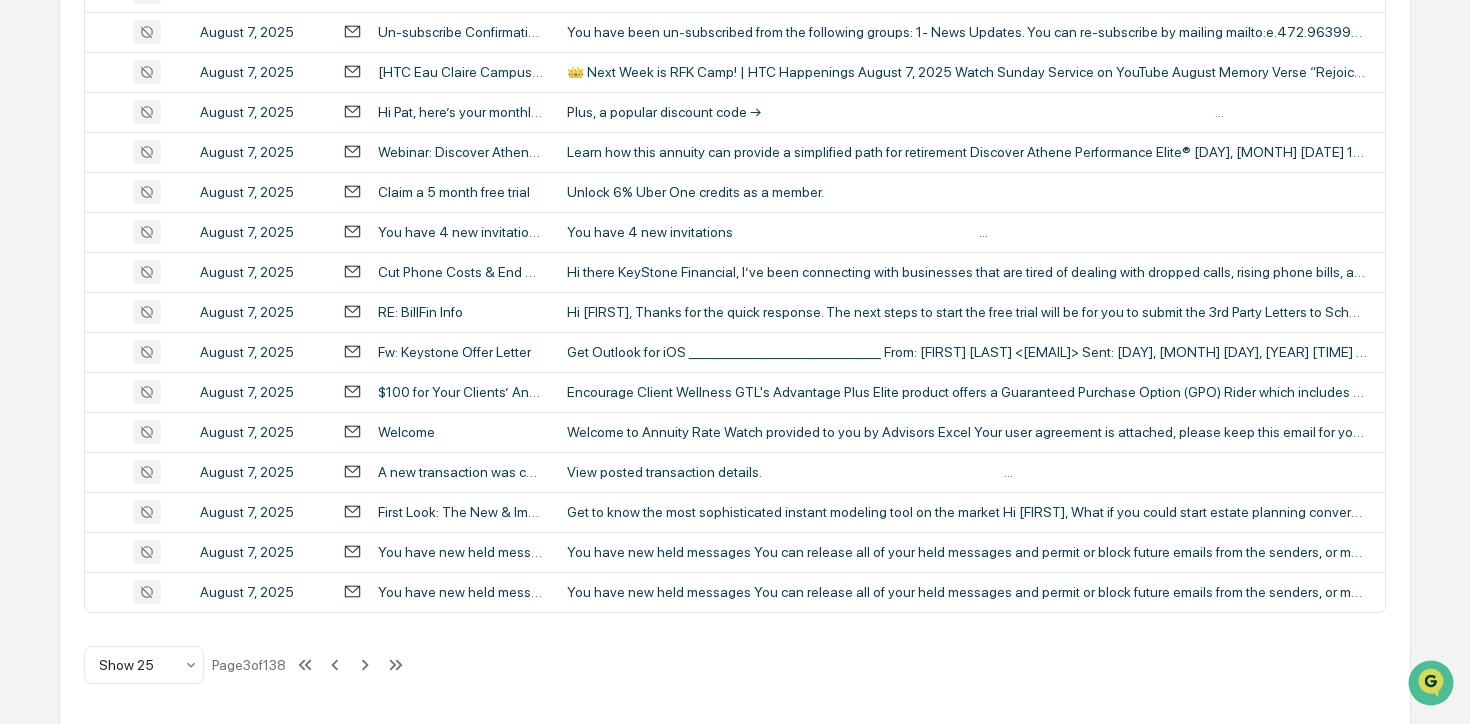 scroll, scrollTop: 848, scrollLeft: 0, axis: vertical 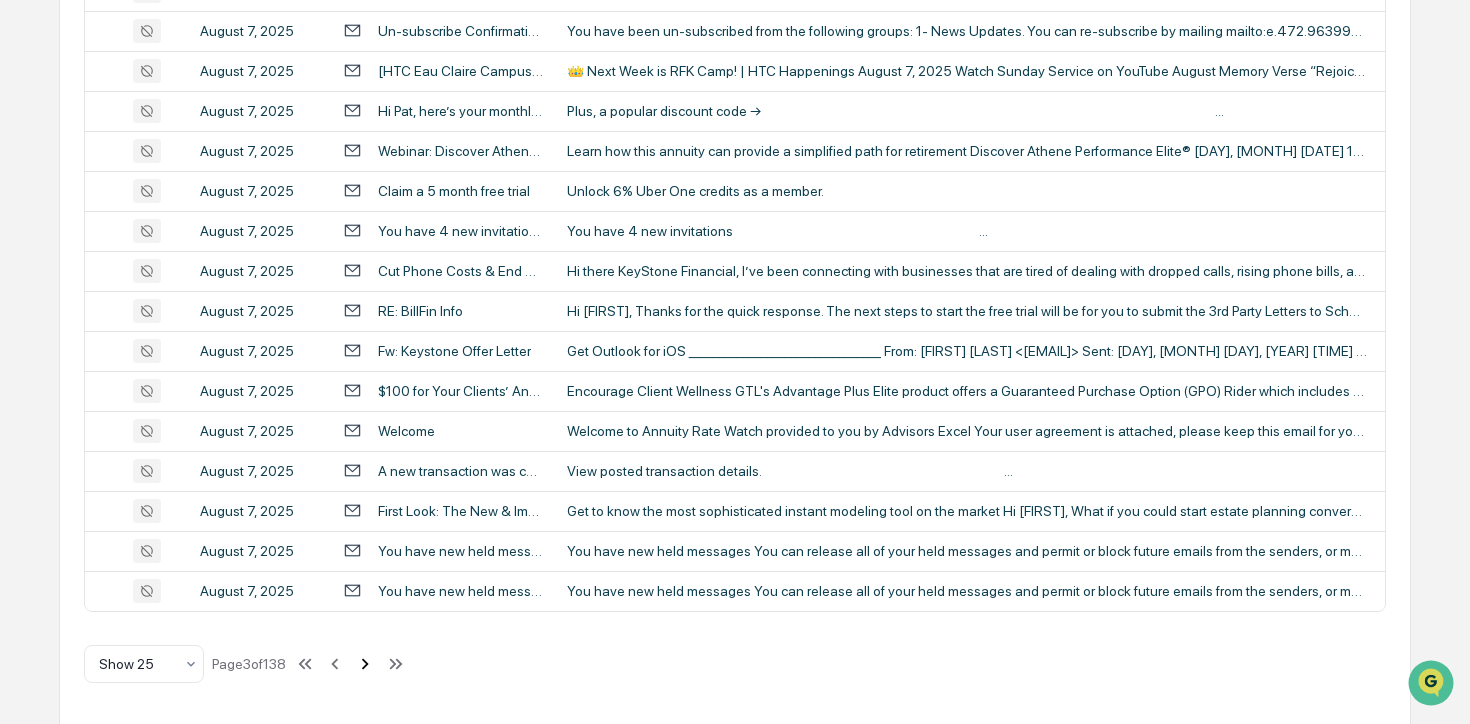 click 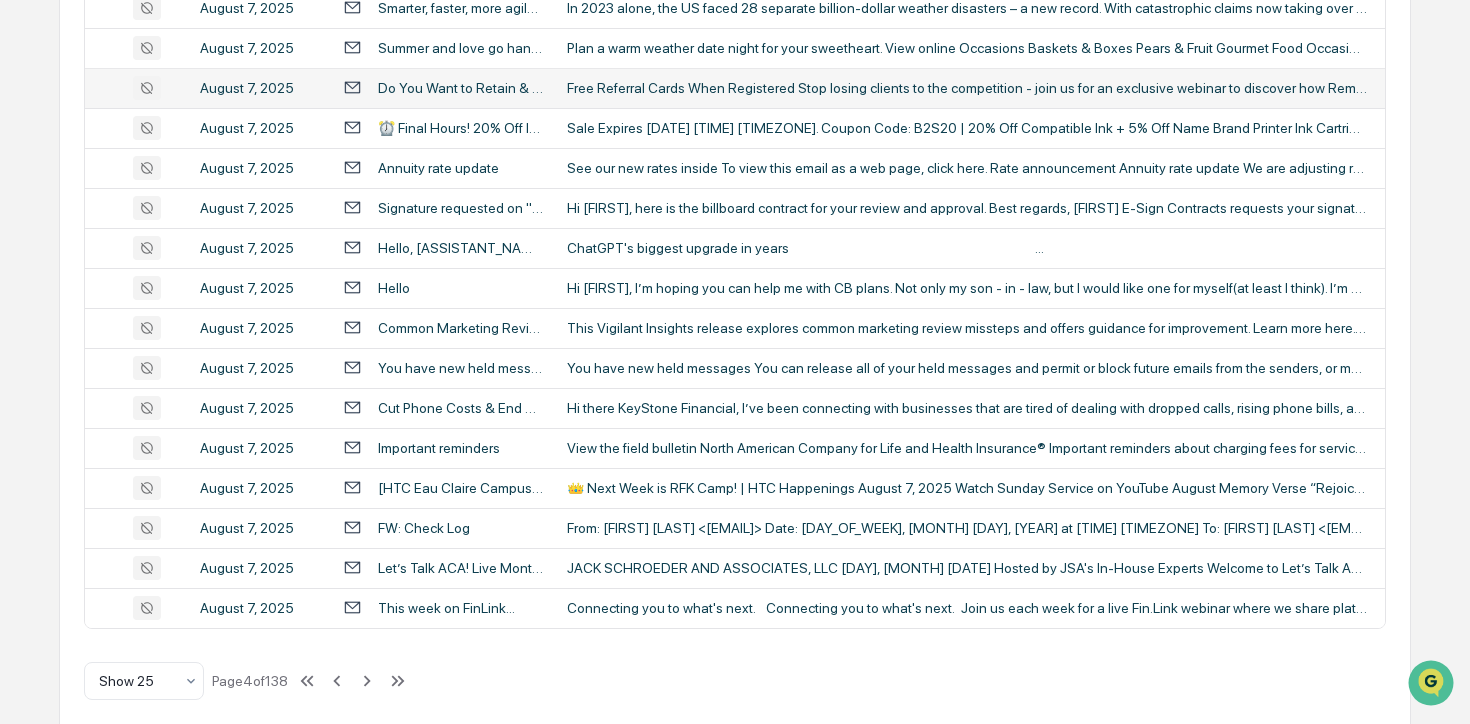 scroll, scrollTop: 848, scrollLeft: 0, axis: vertical 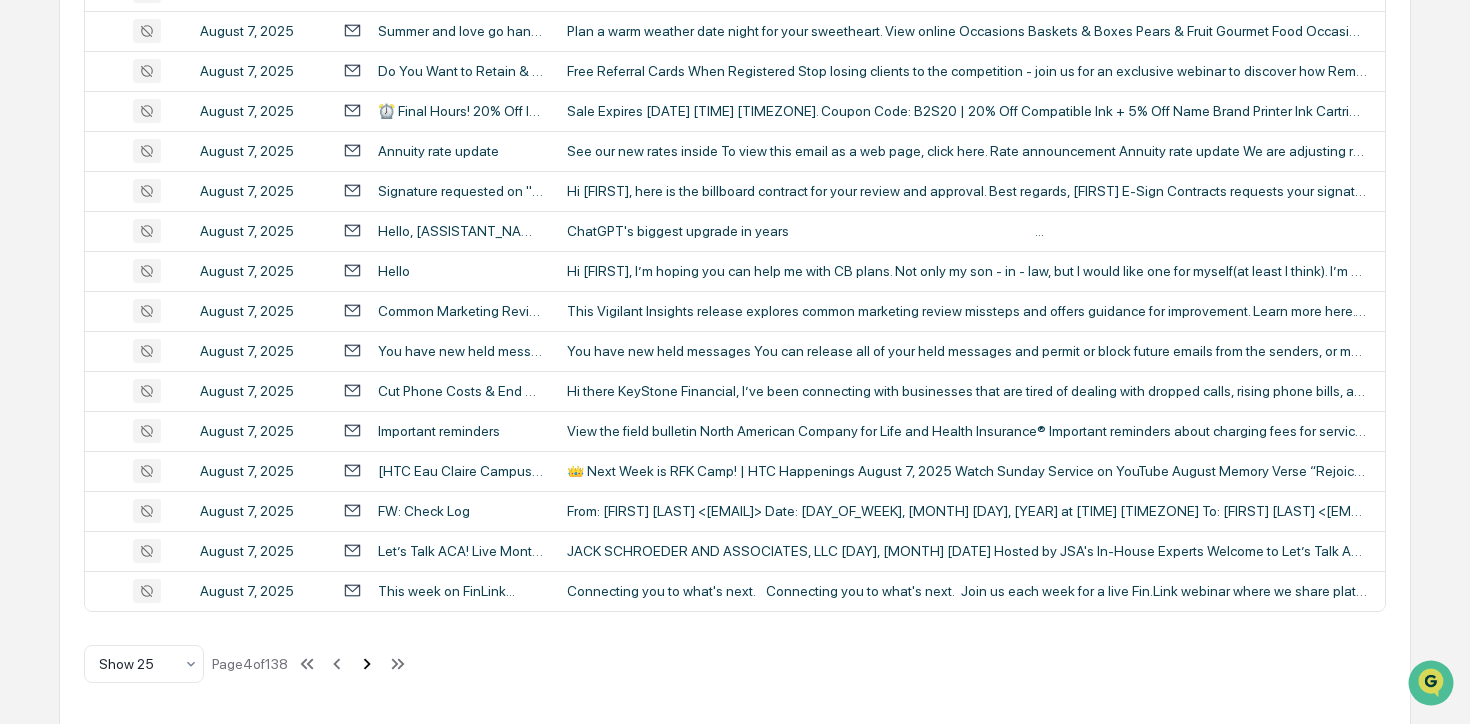 click 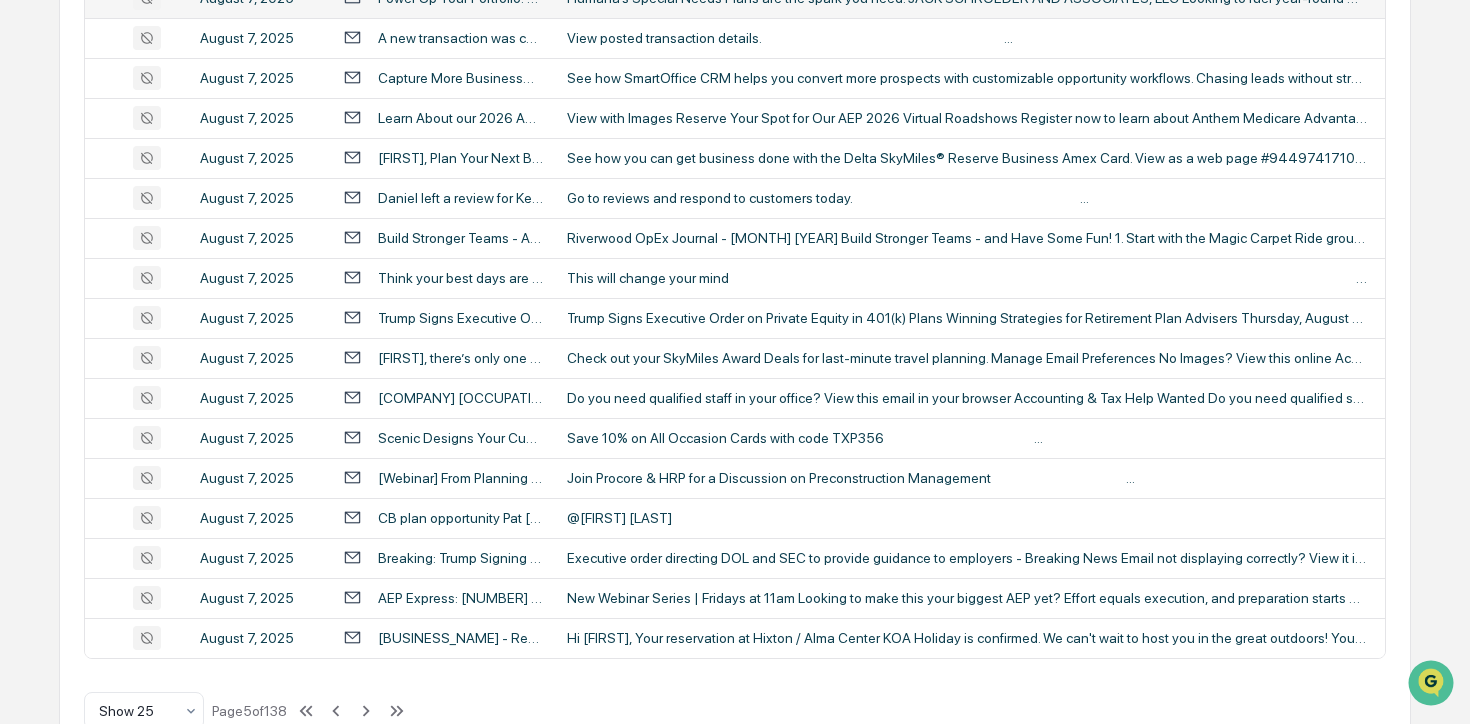 scroll, scrollTop: 848, scrollLeft: 0, axis: vertical 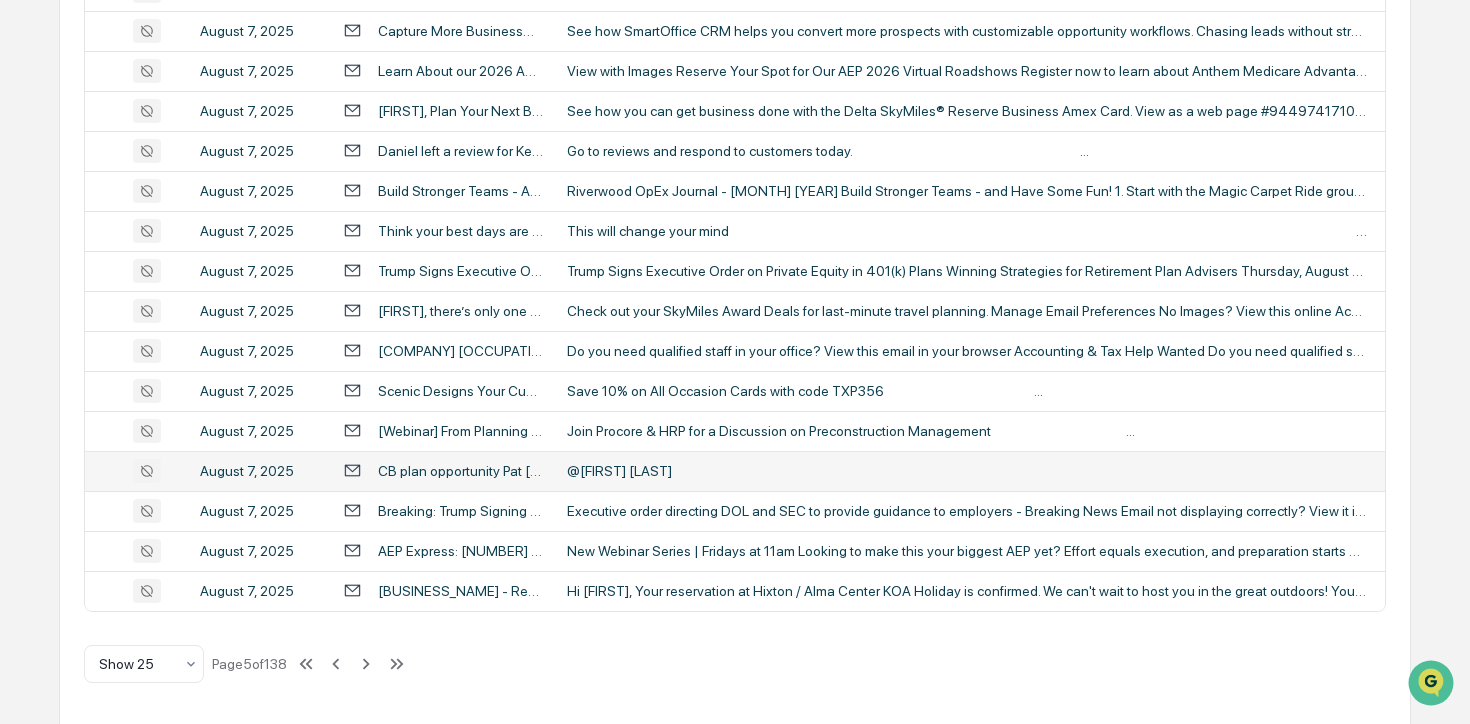 click on "CB plan opportunity Pat [LAST] and Bob [LAST]" at bounding box center (460, 471) 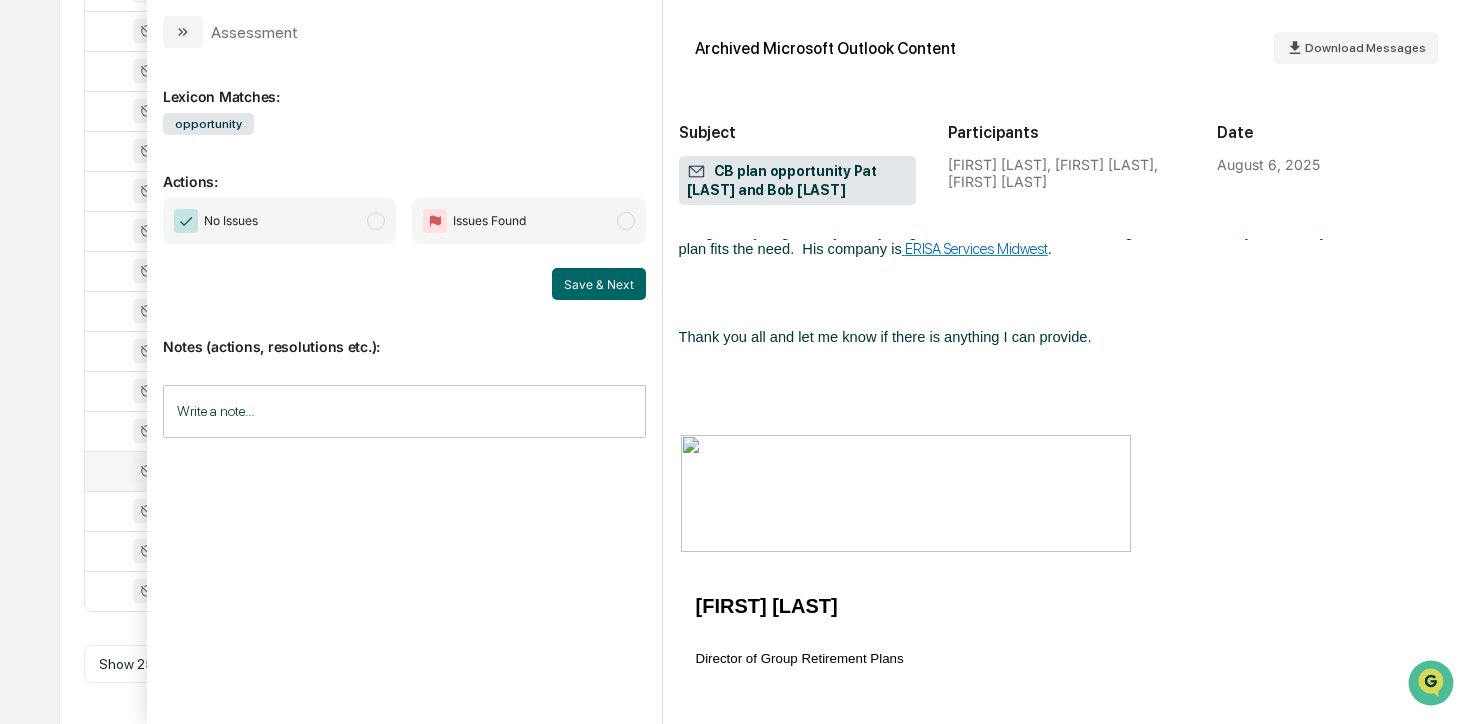 scroll, scrollTop: 623, scrollLeft: 0, axis: vertical 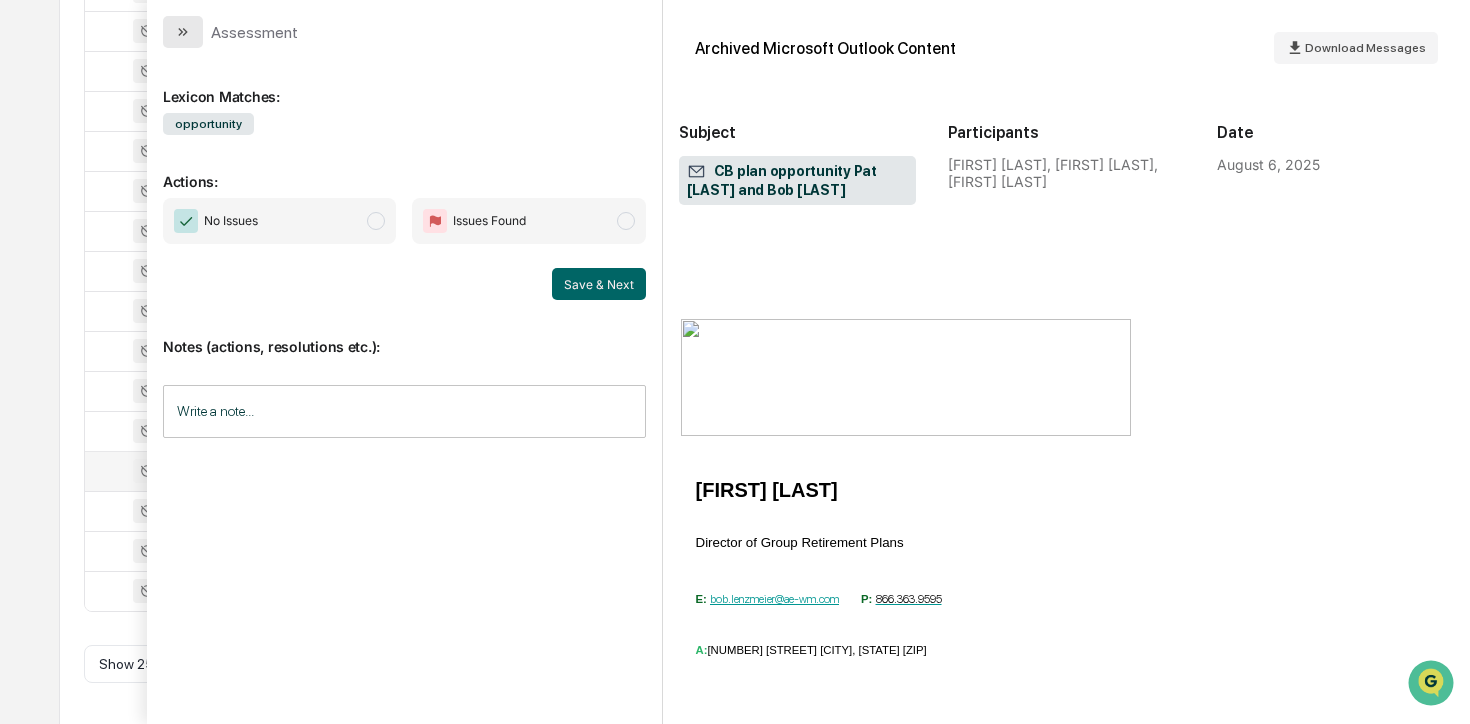 click at bounding box center [183, 32] 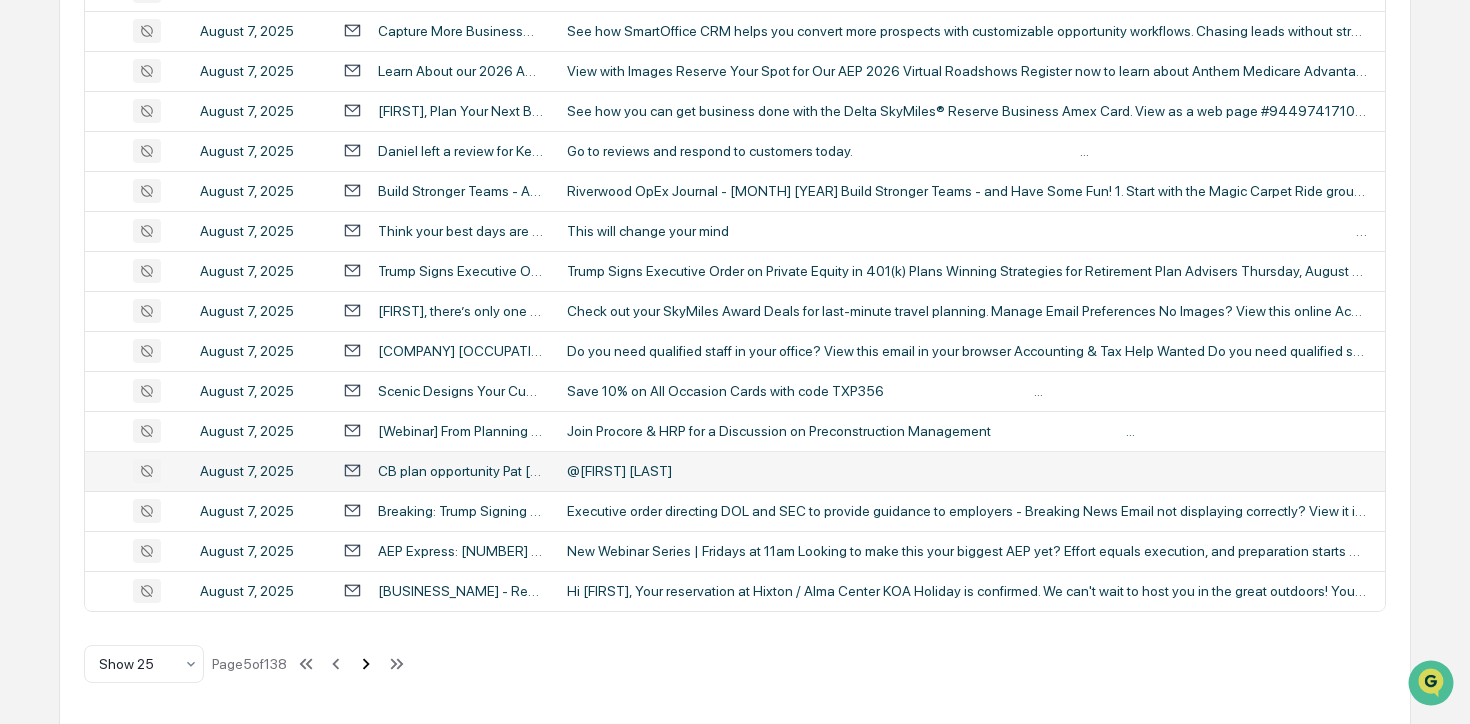 click 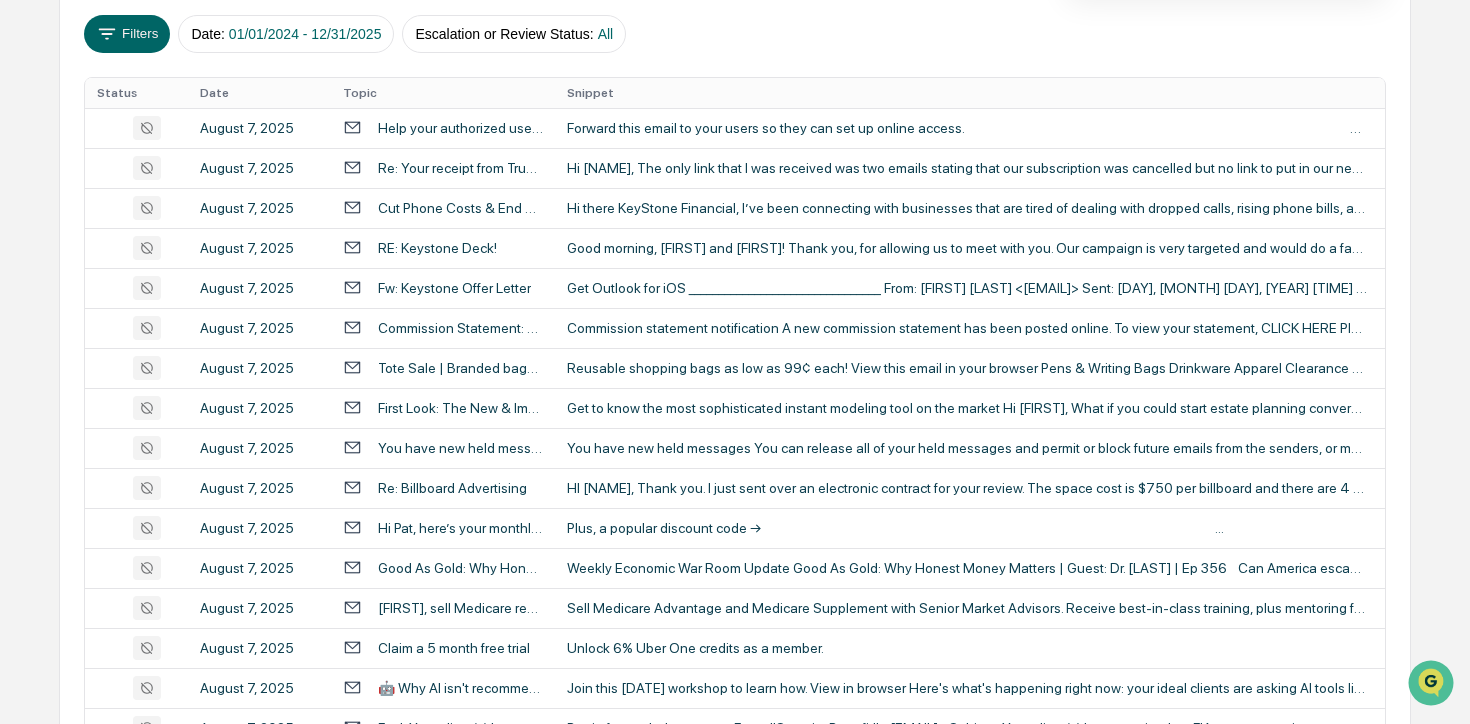 scroll, scrollTop: 355, scrollLeft: 0, axis: vertical 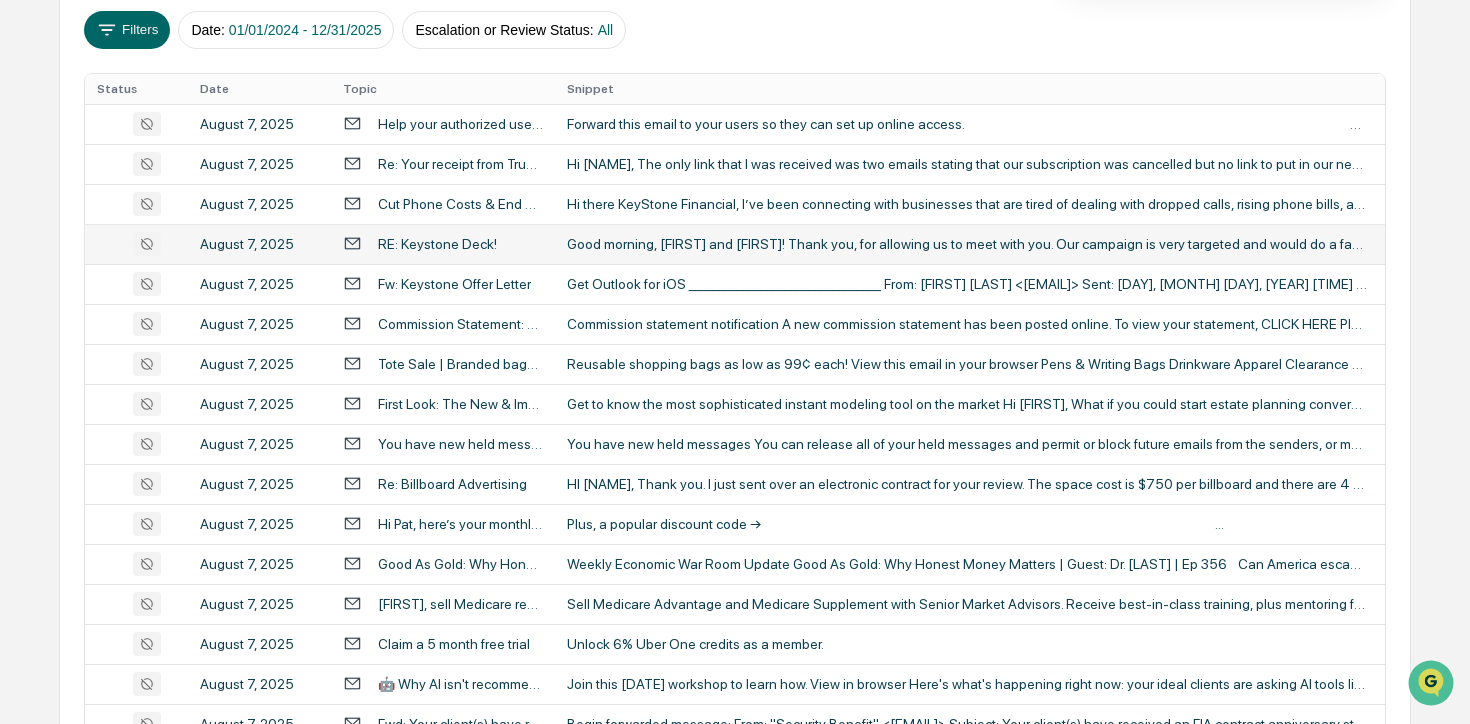 click on "Good morning, [FIRST] and [FIRST]!
Thank you, for allowing us to meet with you.  Our campaign is very targeted and would do a fantastic job reaching your customer.  Not sure I really agree with choo..." at bounding box center (970, 244) 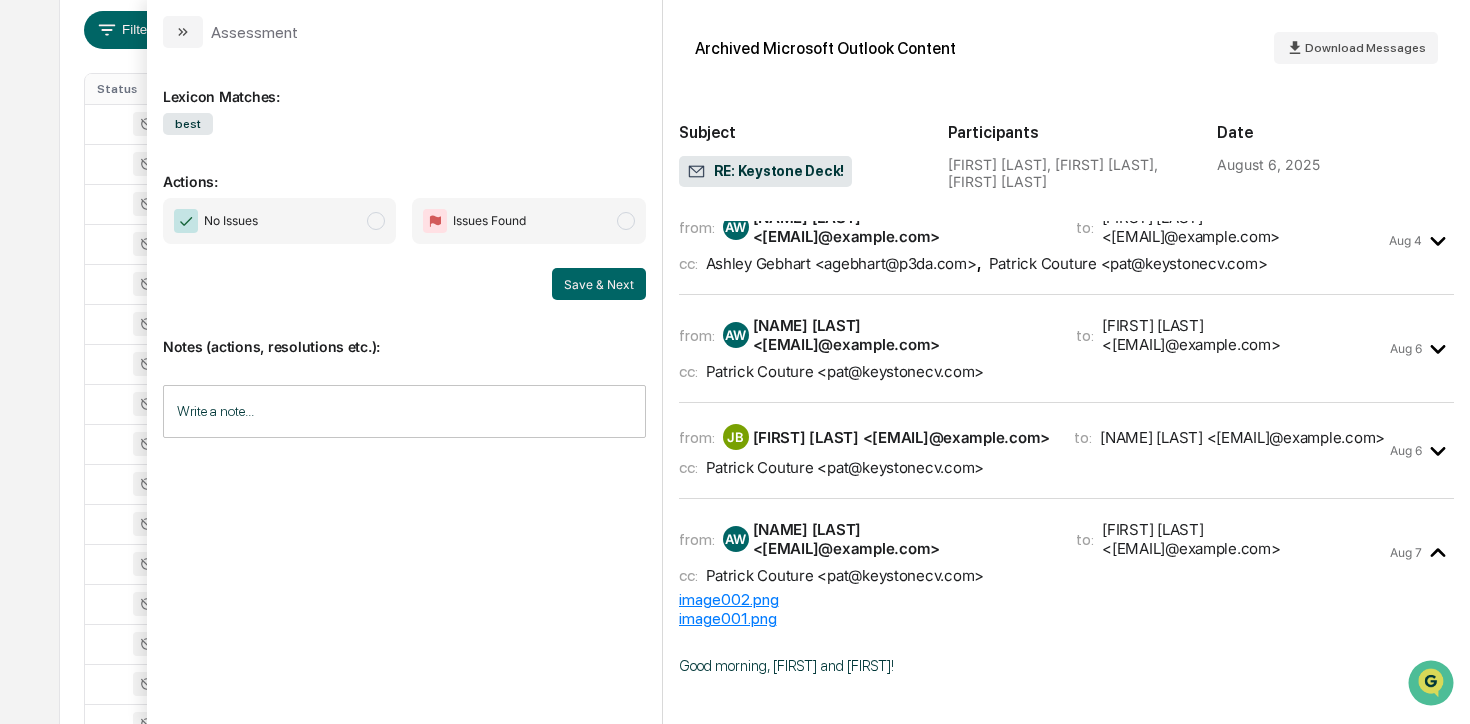 scroll, scrollTop: 335, scrollLeft: 0, axis: vertical 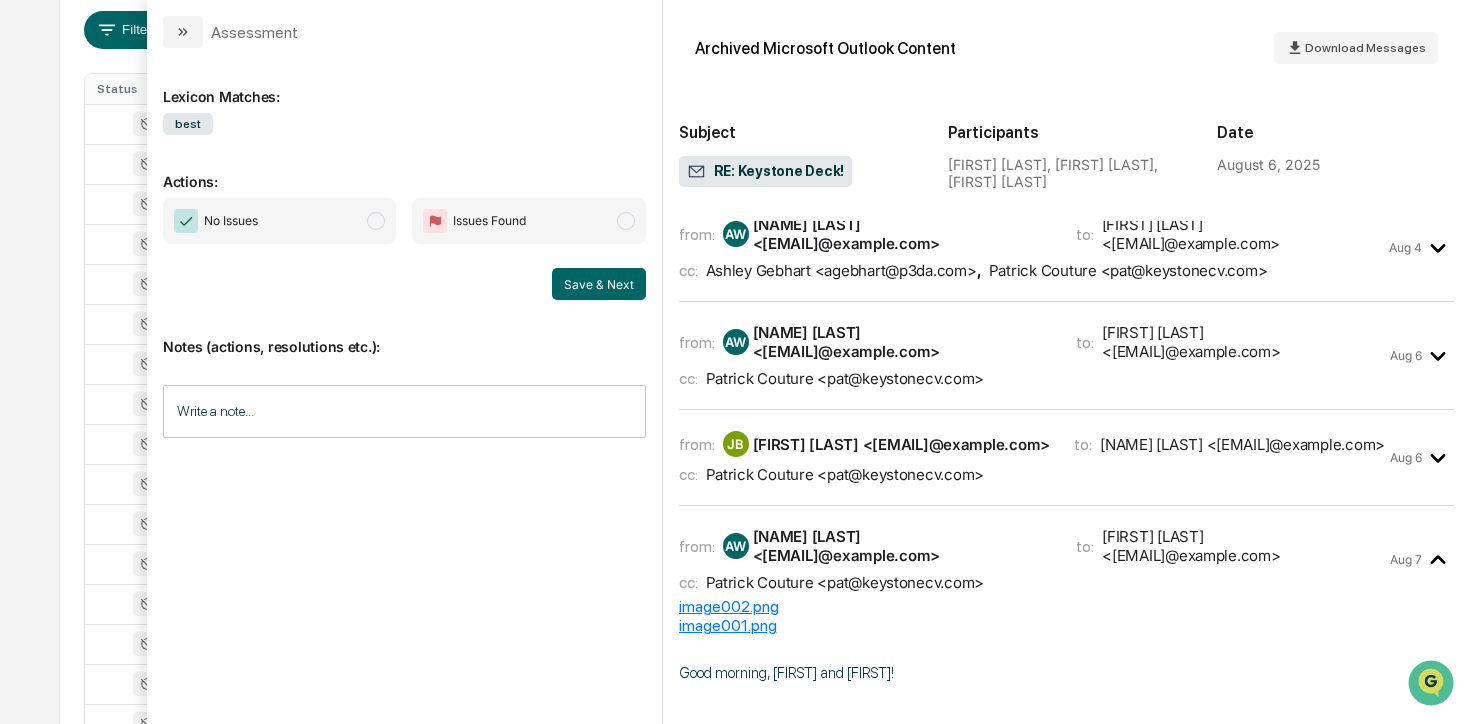 click on "[NAME] [LAST] <[EMAIL]@example.com>" at bounding box center [903, 342] 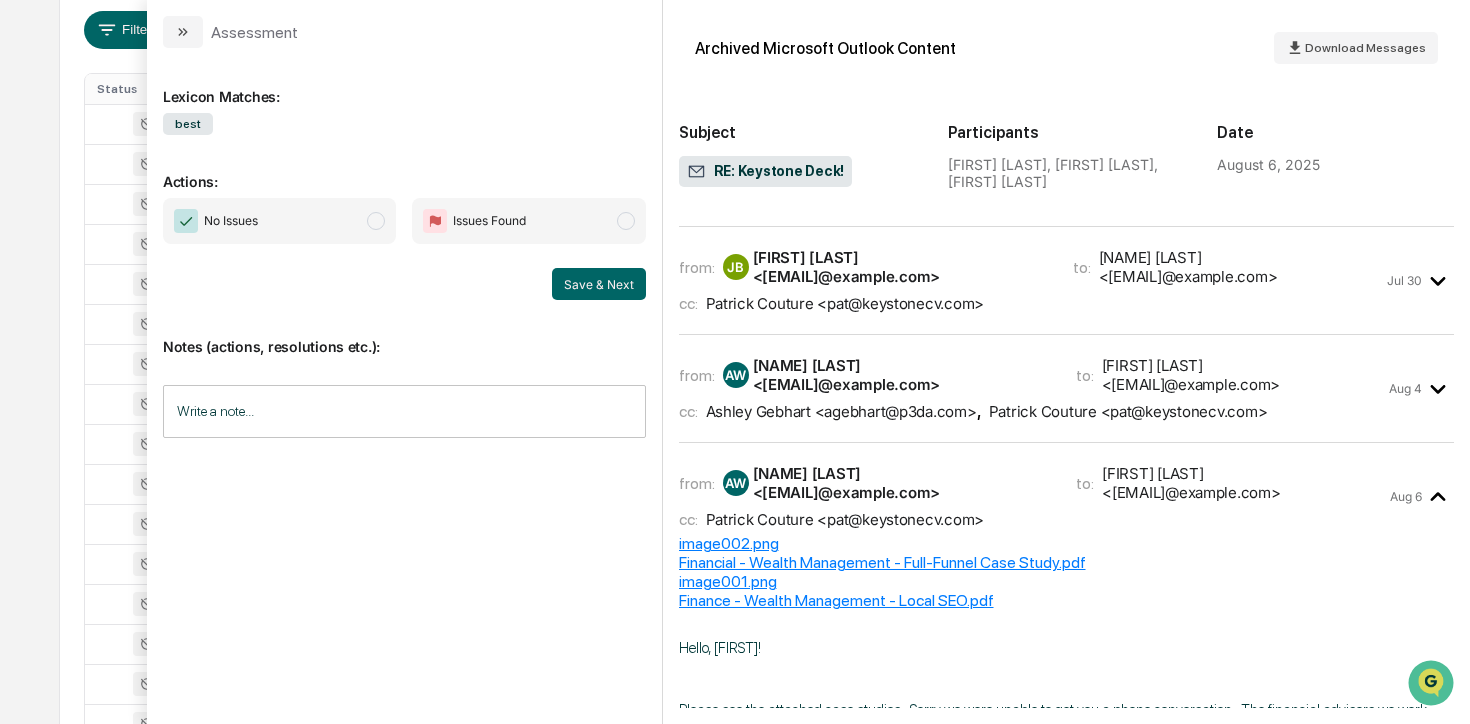 scroll, scrollTop: 191, scrollLeft: 0, axis: vertical 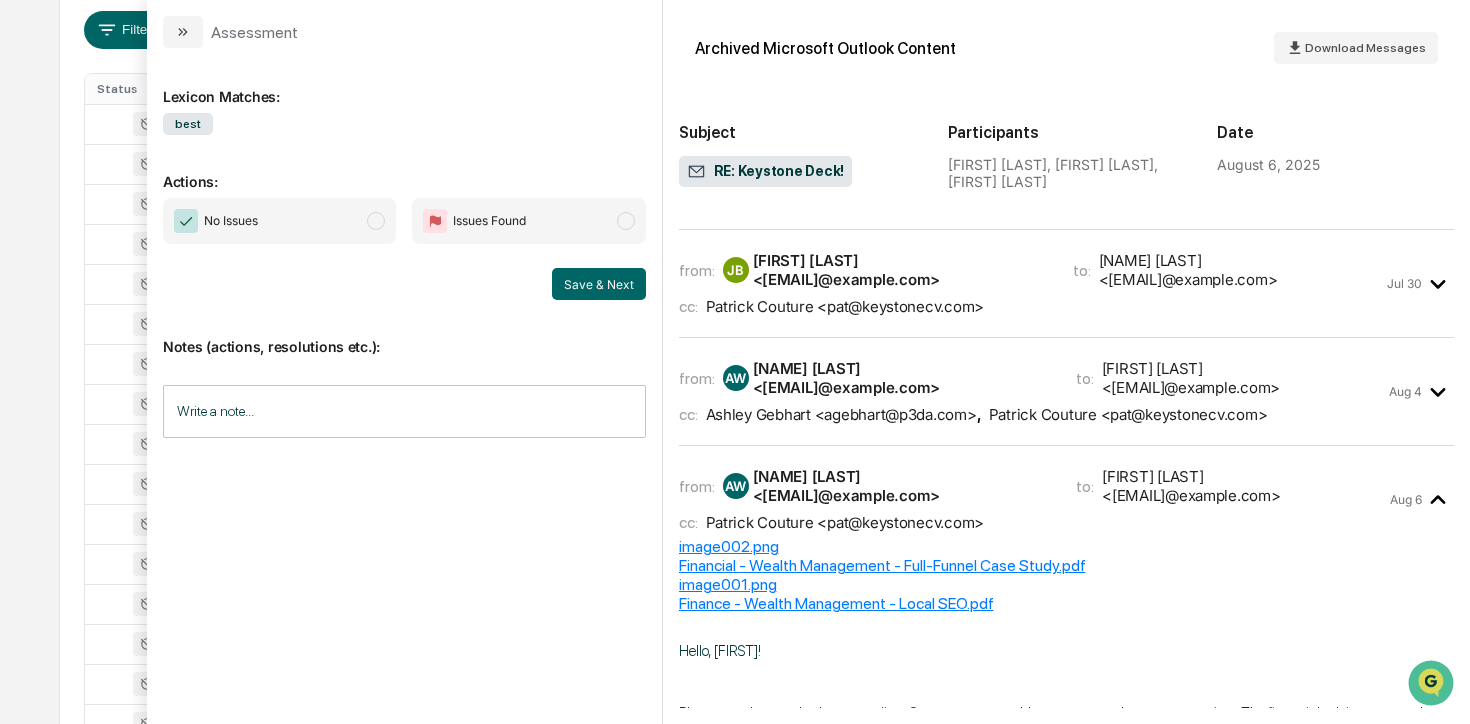 click on "[NAME] [LAST] <[EMAIL]@example.com>" at bounding box center [902, 378] 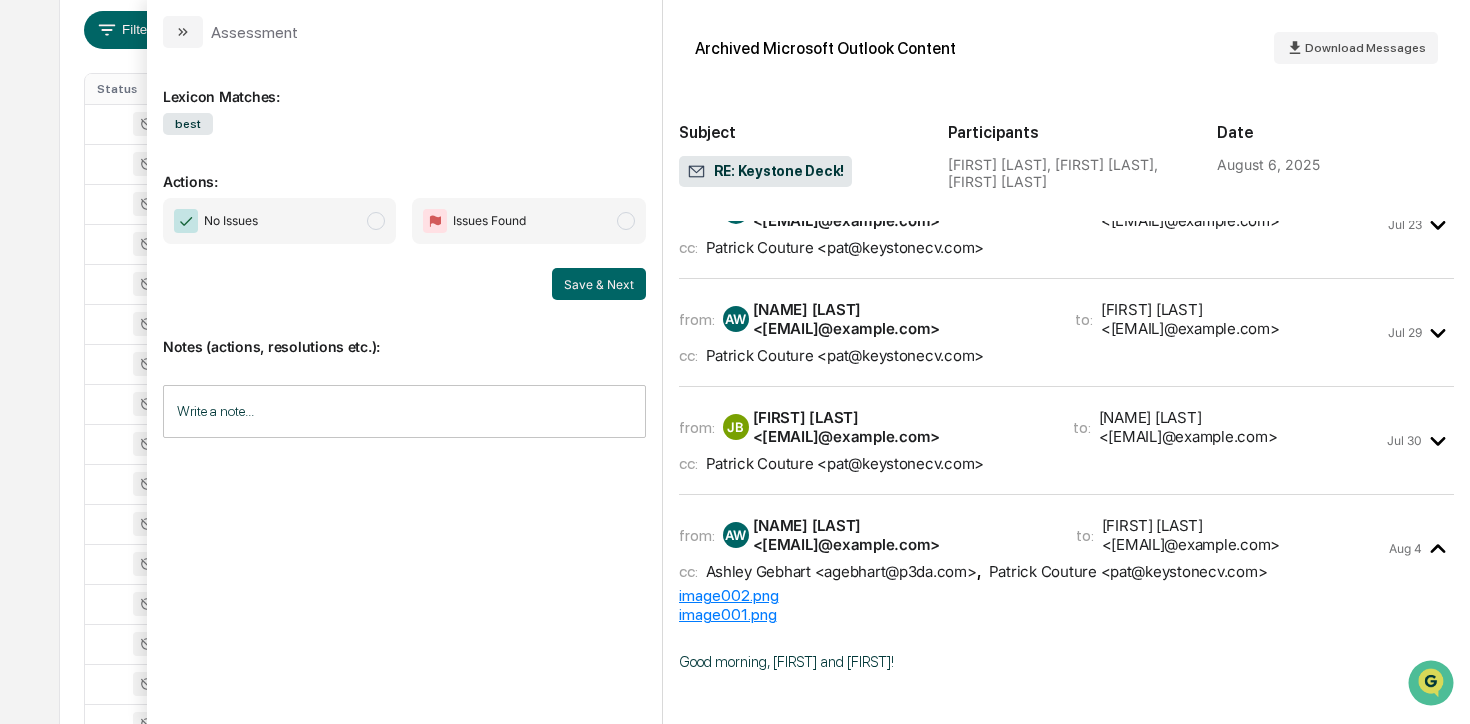 scroll, scrollTop: 25, scrollLeft: 0, axis: vertical 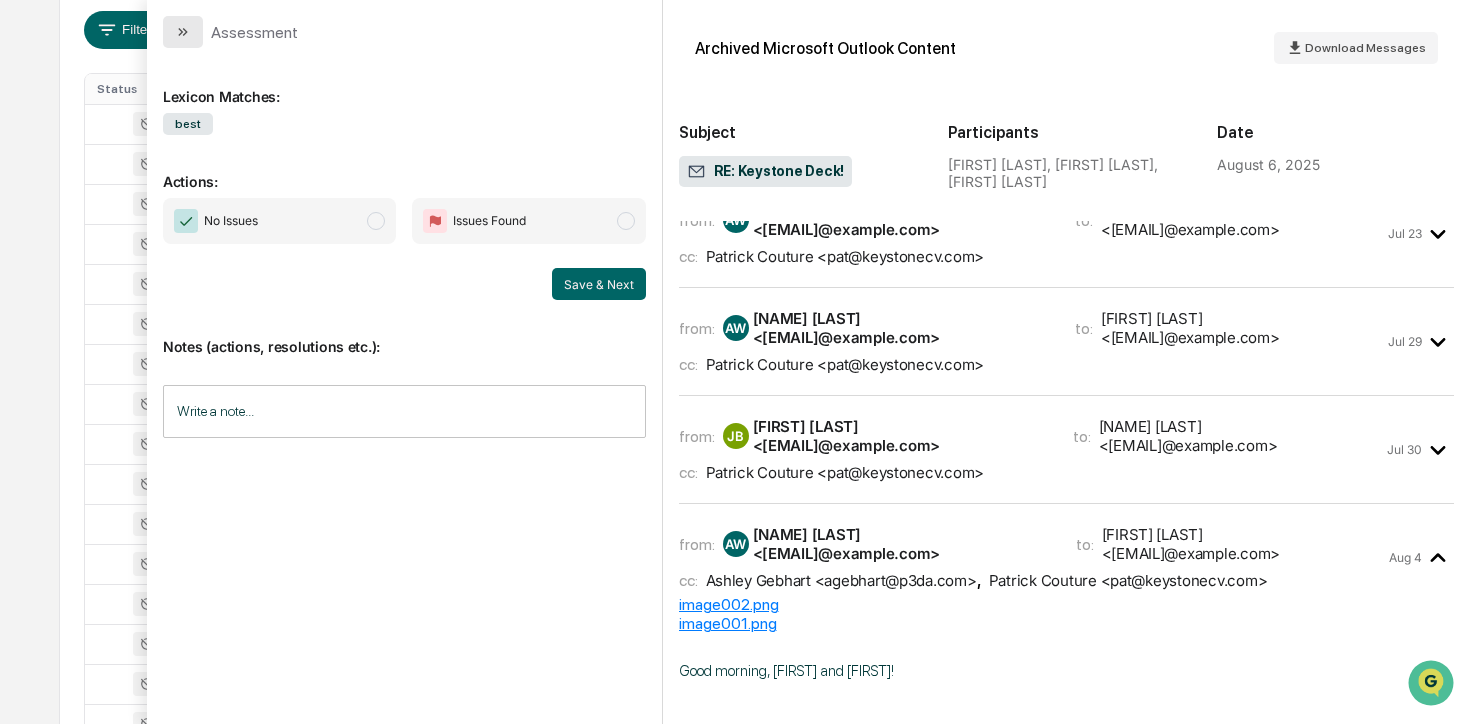 click at bounding box center (183, 32) 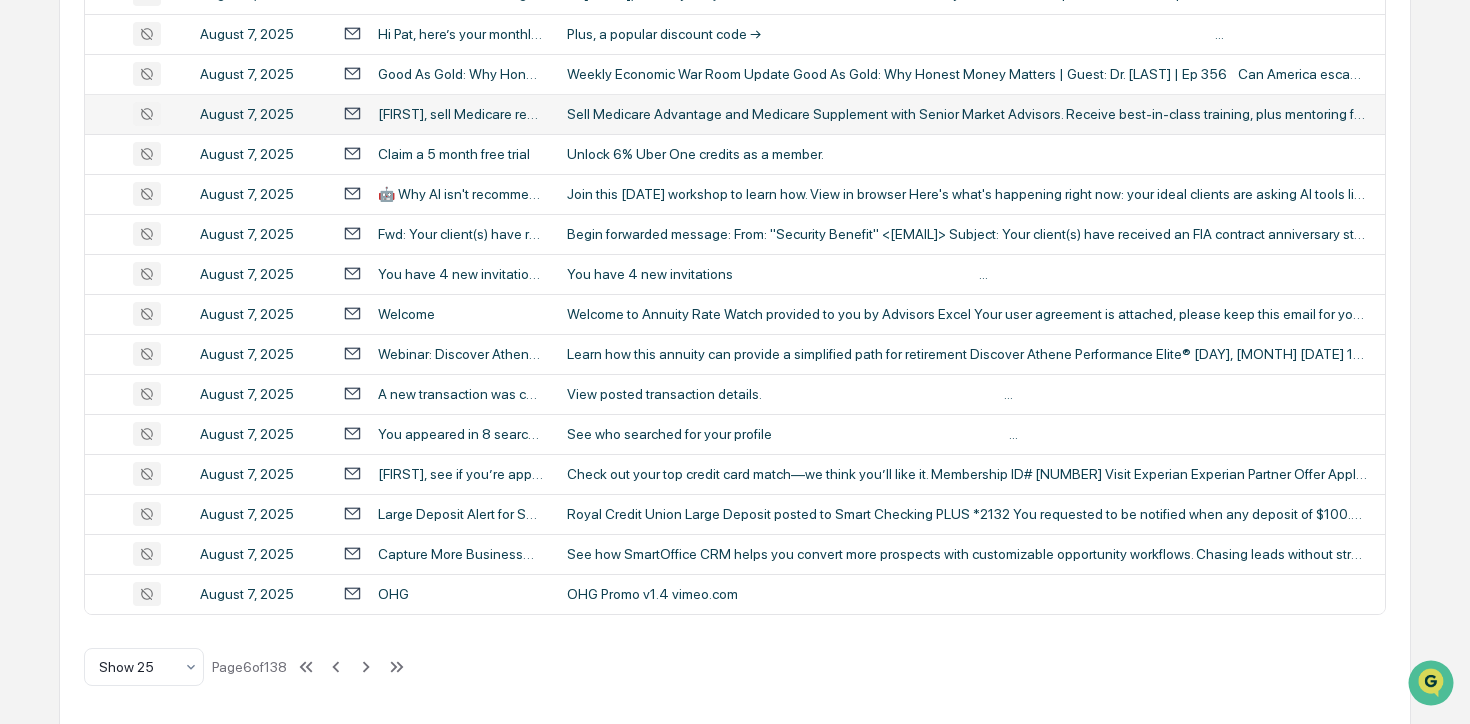 scroll, scrollTop: 848, scrollLeft: 0, axis: vertical 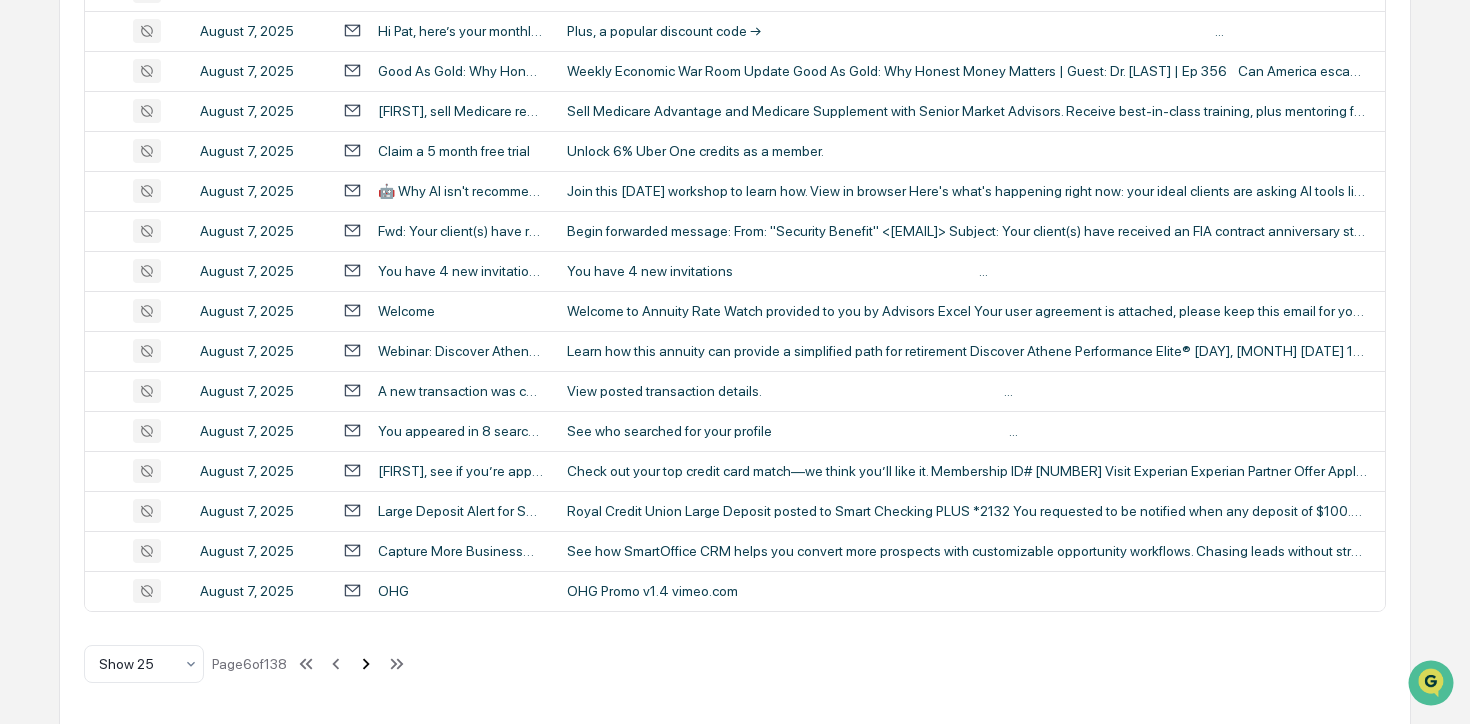 click 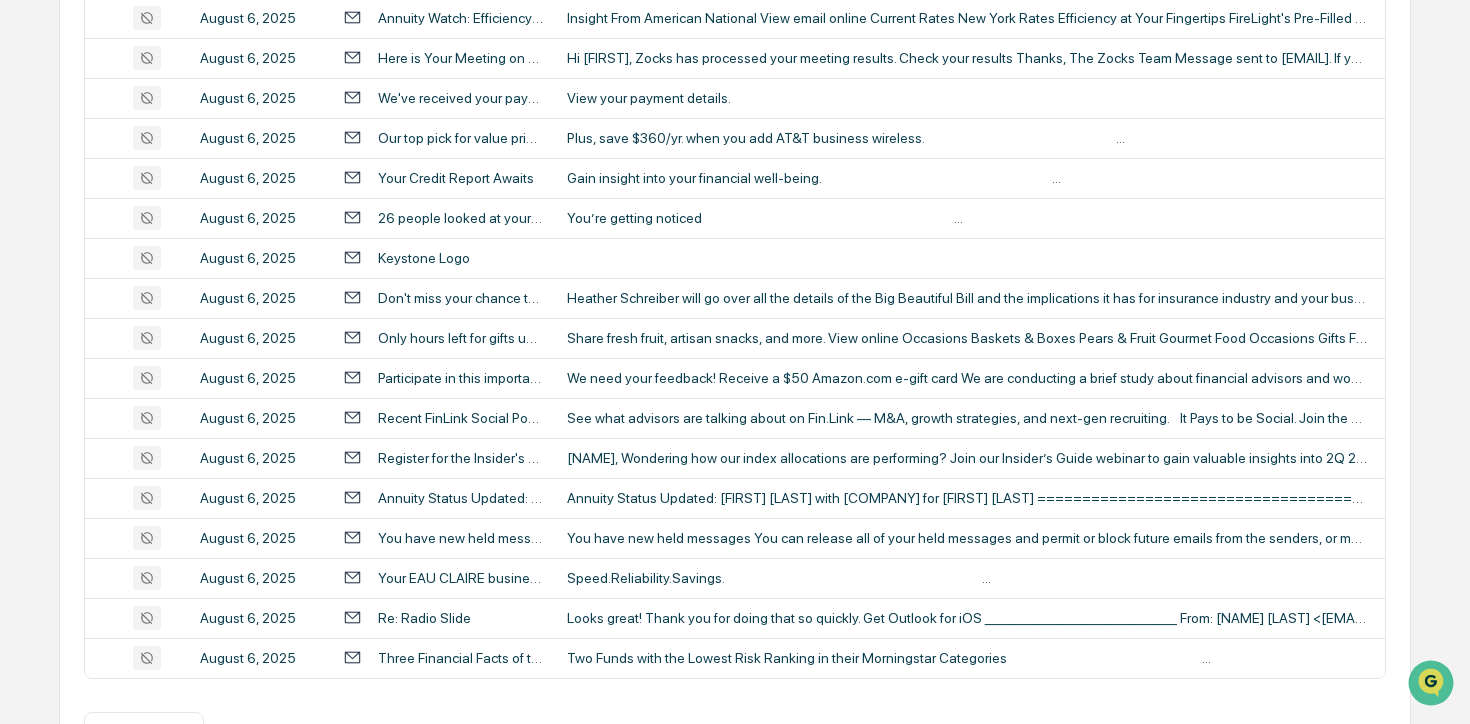 scroll, scrollTop: 848, scrollLeft: 0, axis: vertical 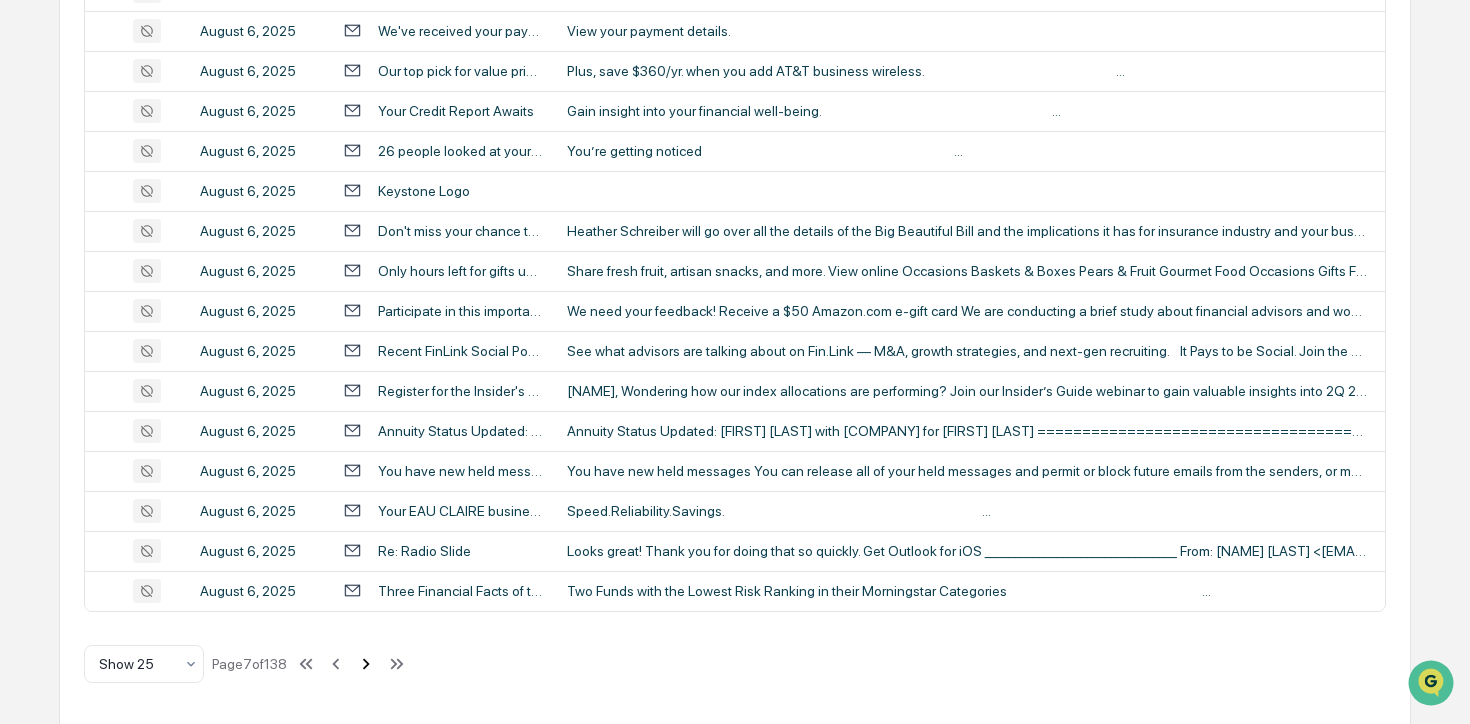 click 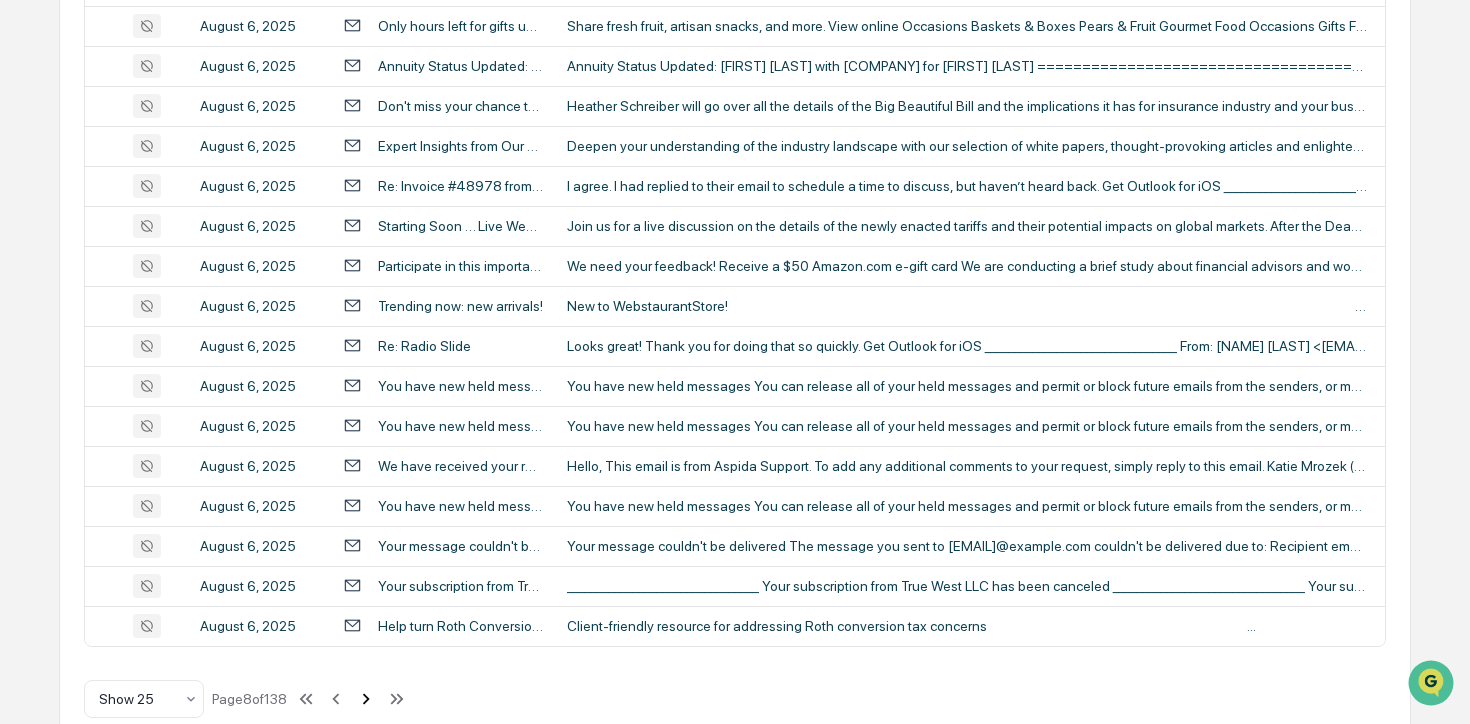 scroll, scrollTop: 809, scrollLeft: 0, axis: vertical 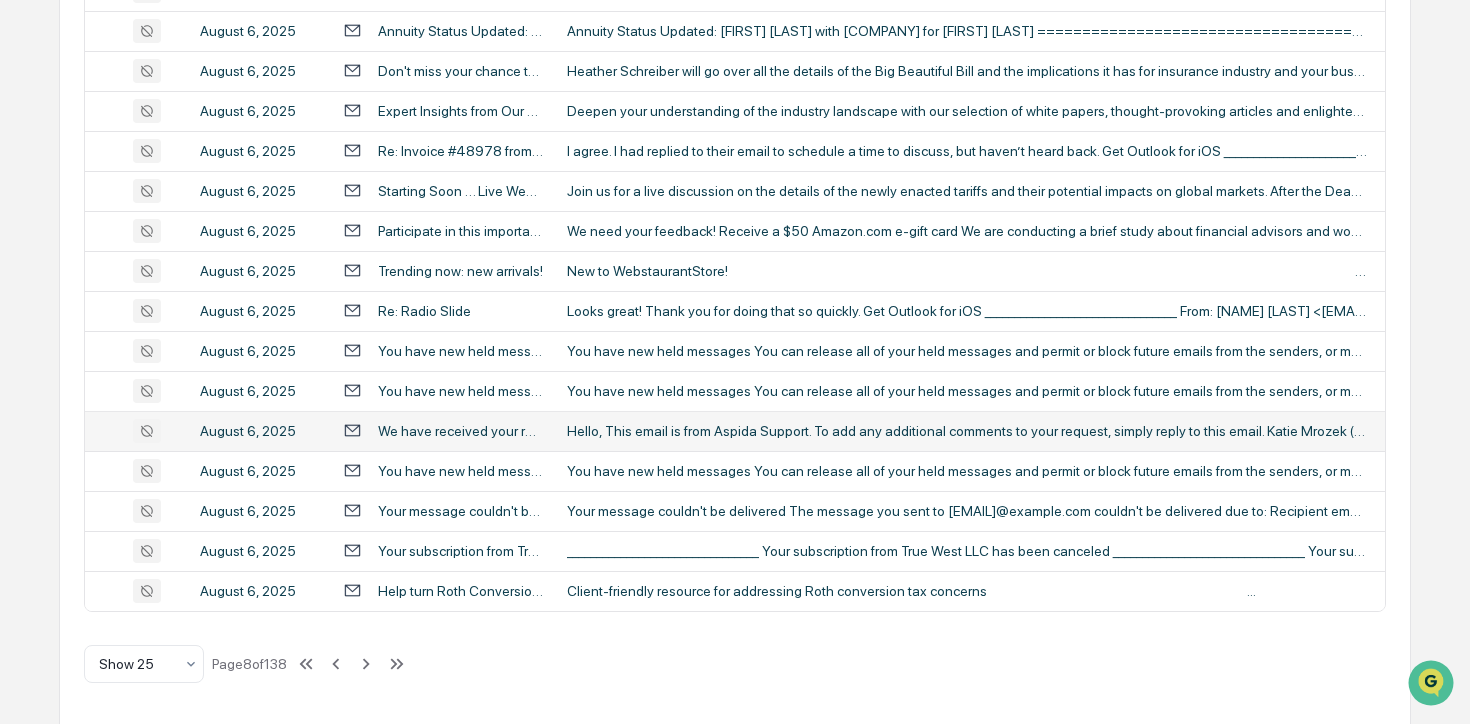 click 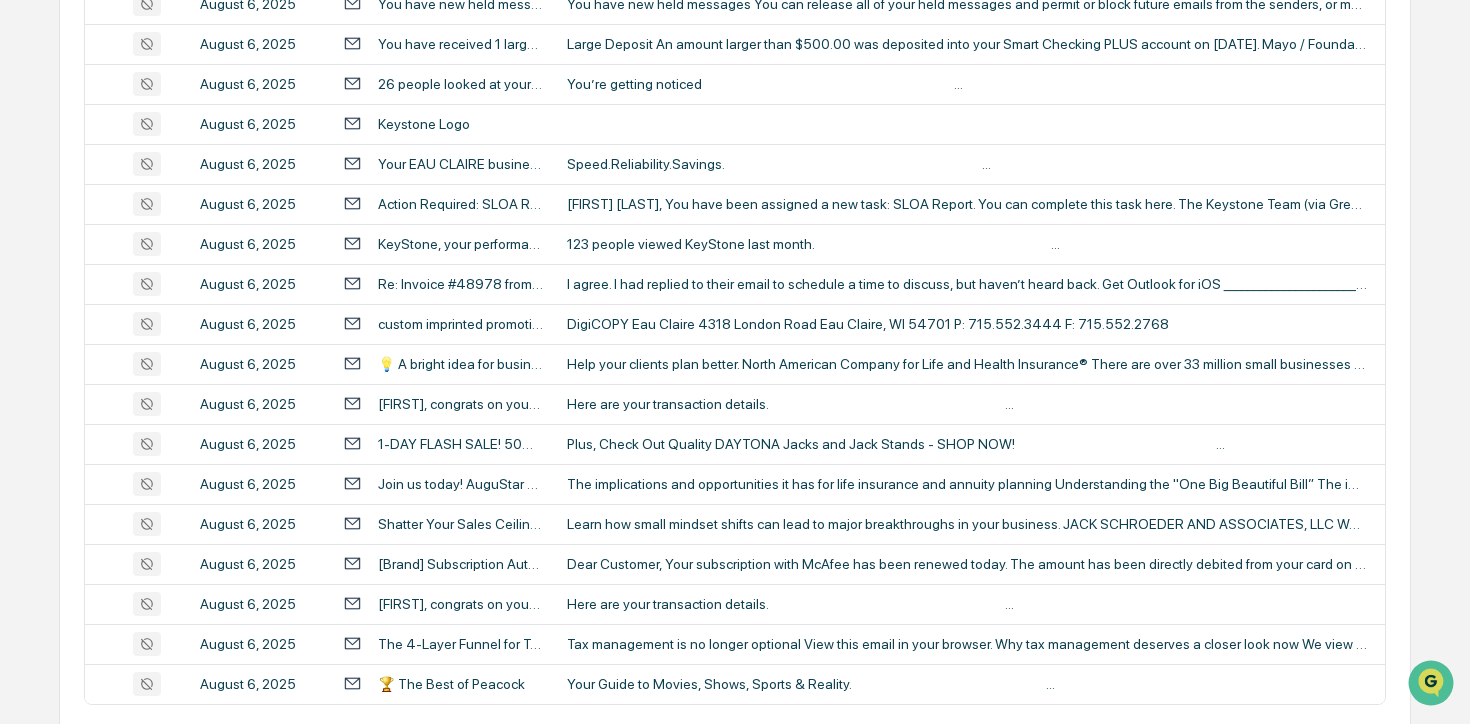 scroll, scrollTop: 848, scrollLeft: 0, axis: vertical 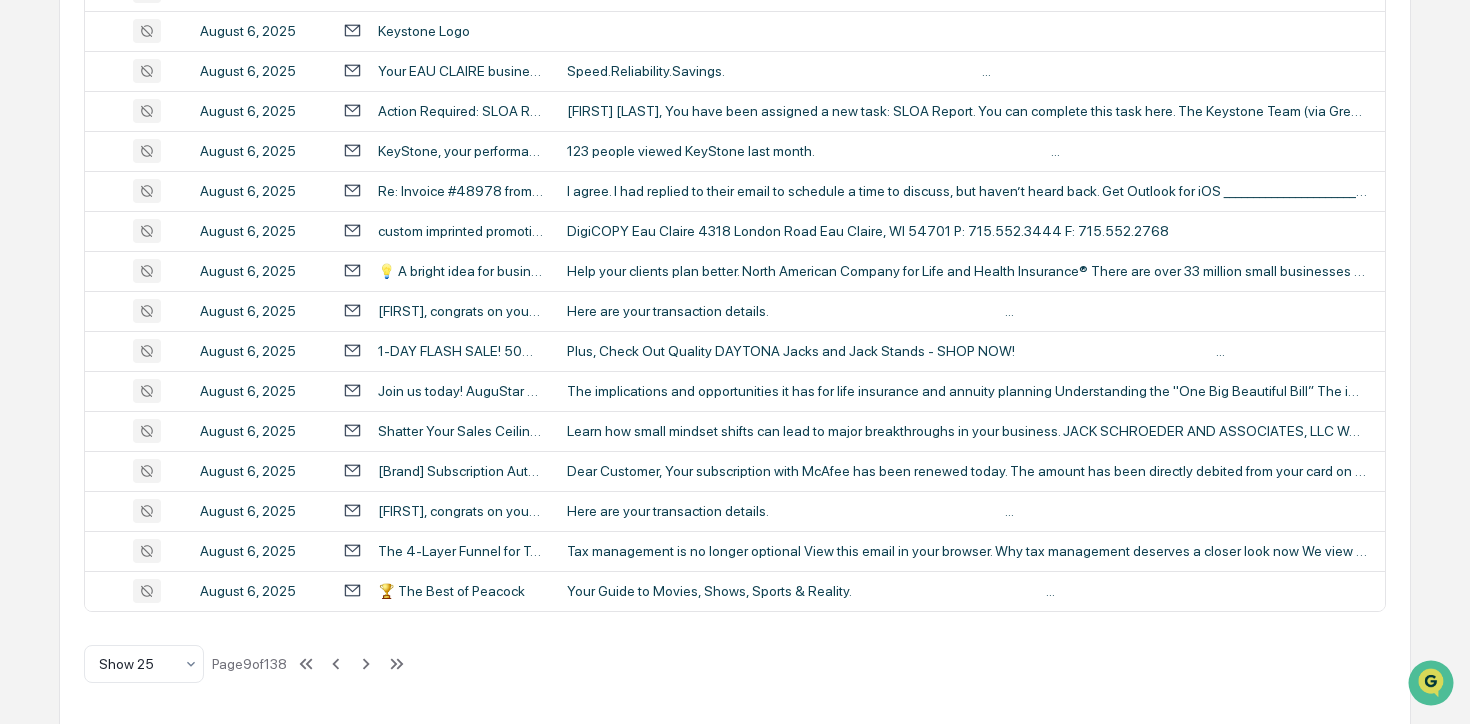 click 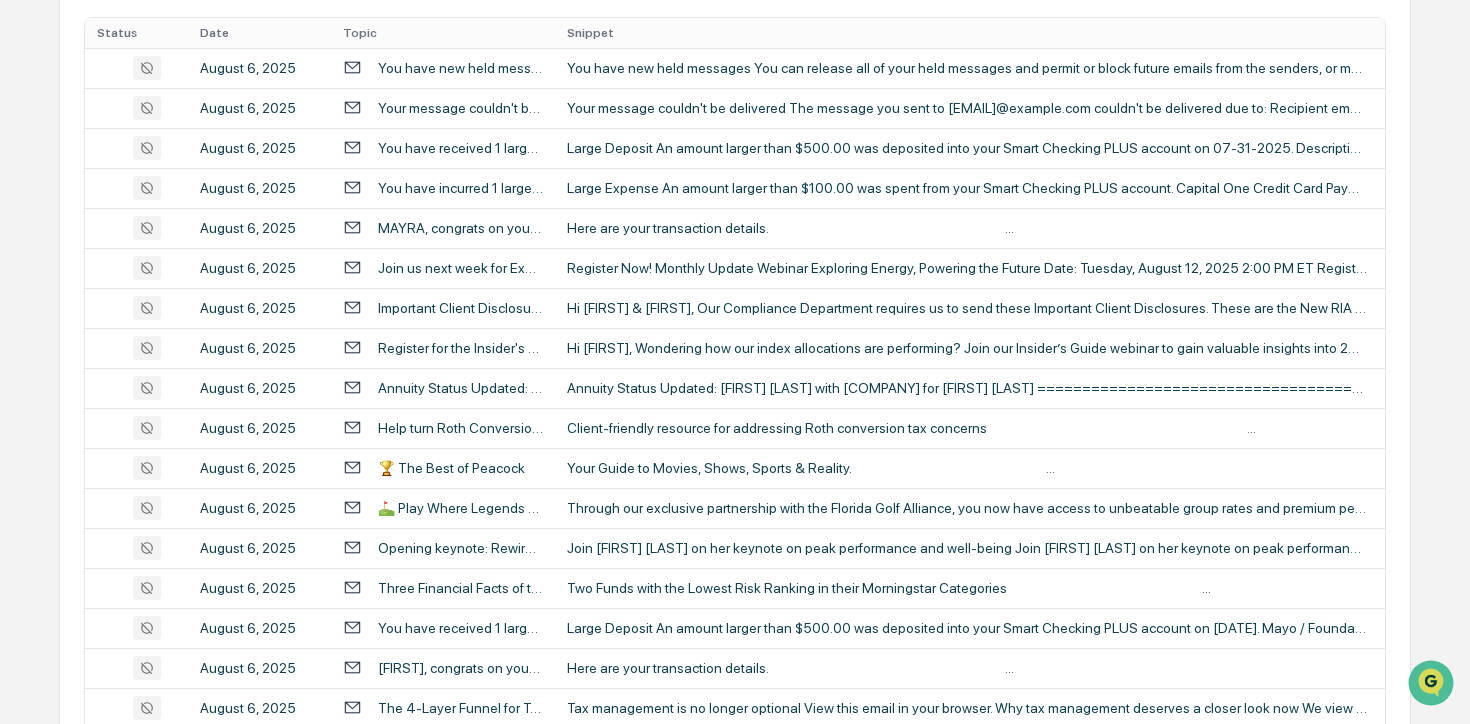 scroll, scrollTop: 438, scrollLeft: 0, axis: vertical 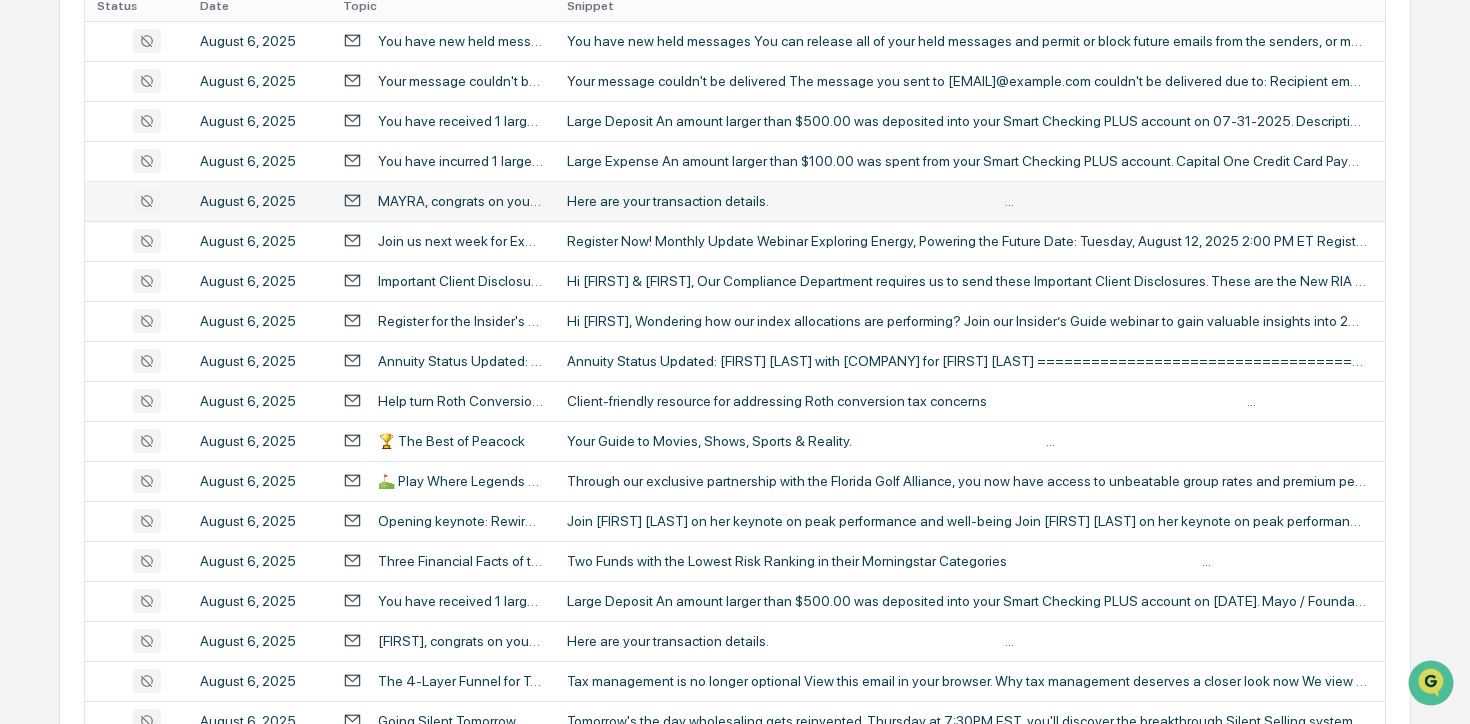 click on "MAYRA, congrats on your miles redemption at Amazon.com!" at bounding box center [460, 201] 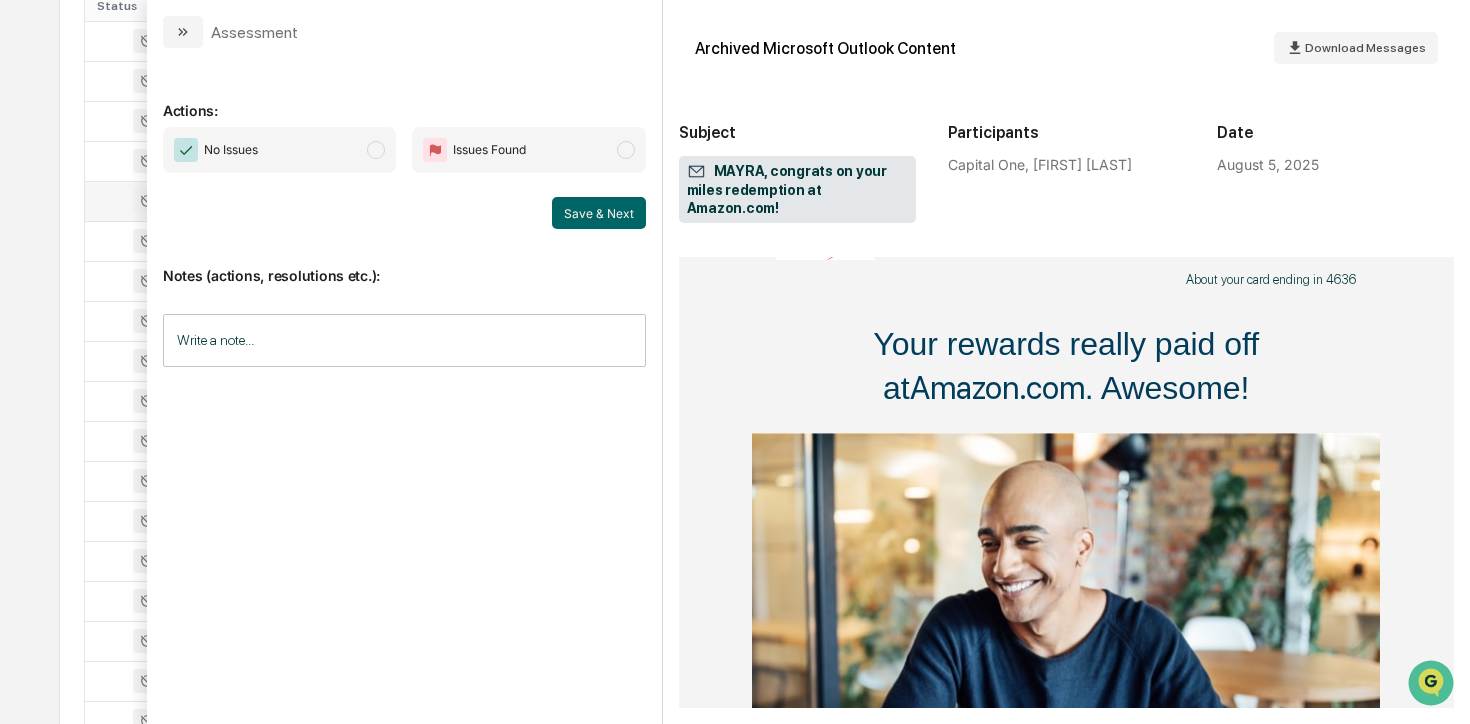 scroll, scrollTop: 0, scrollLeft: 0, axis: both 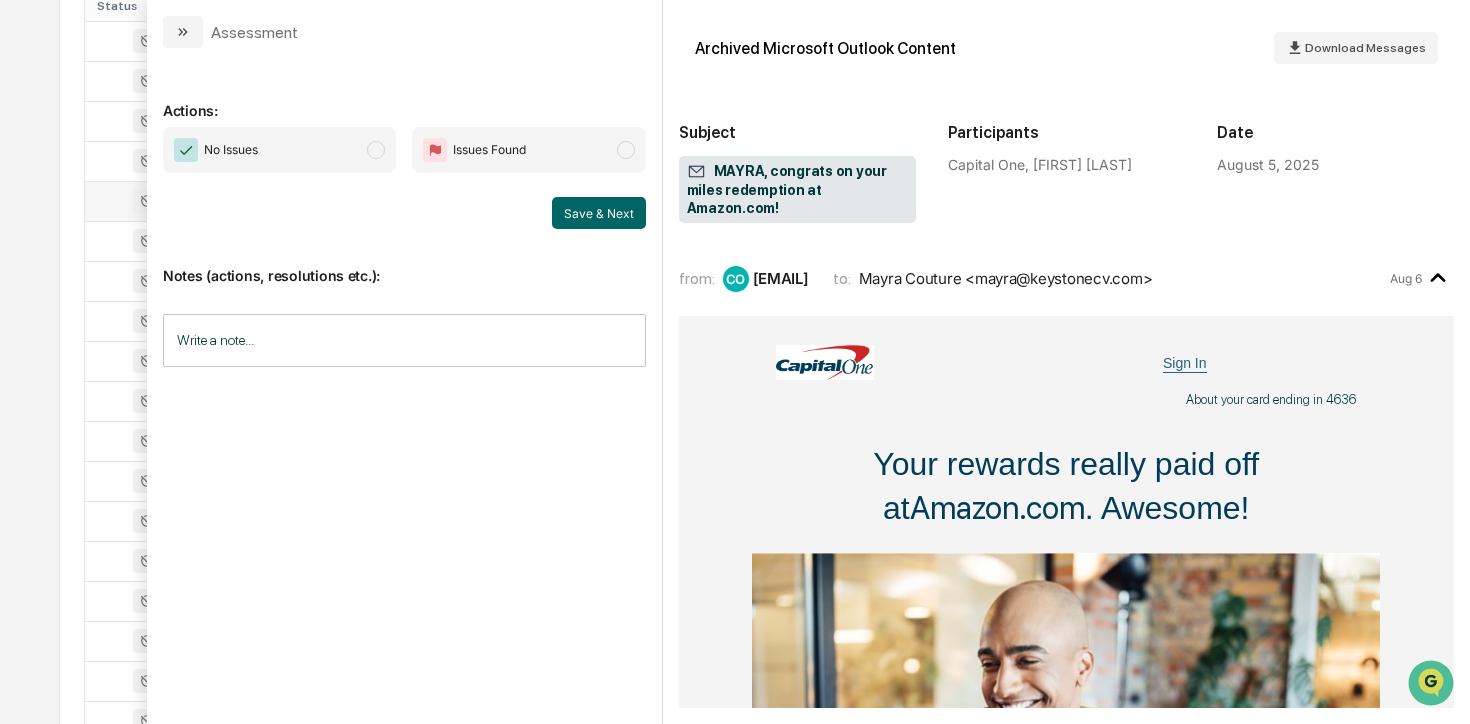 click 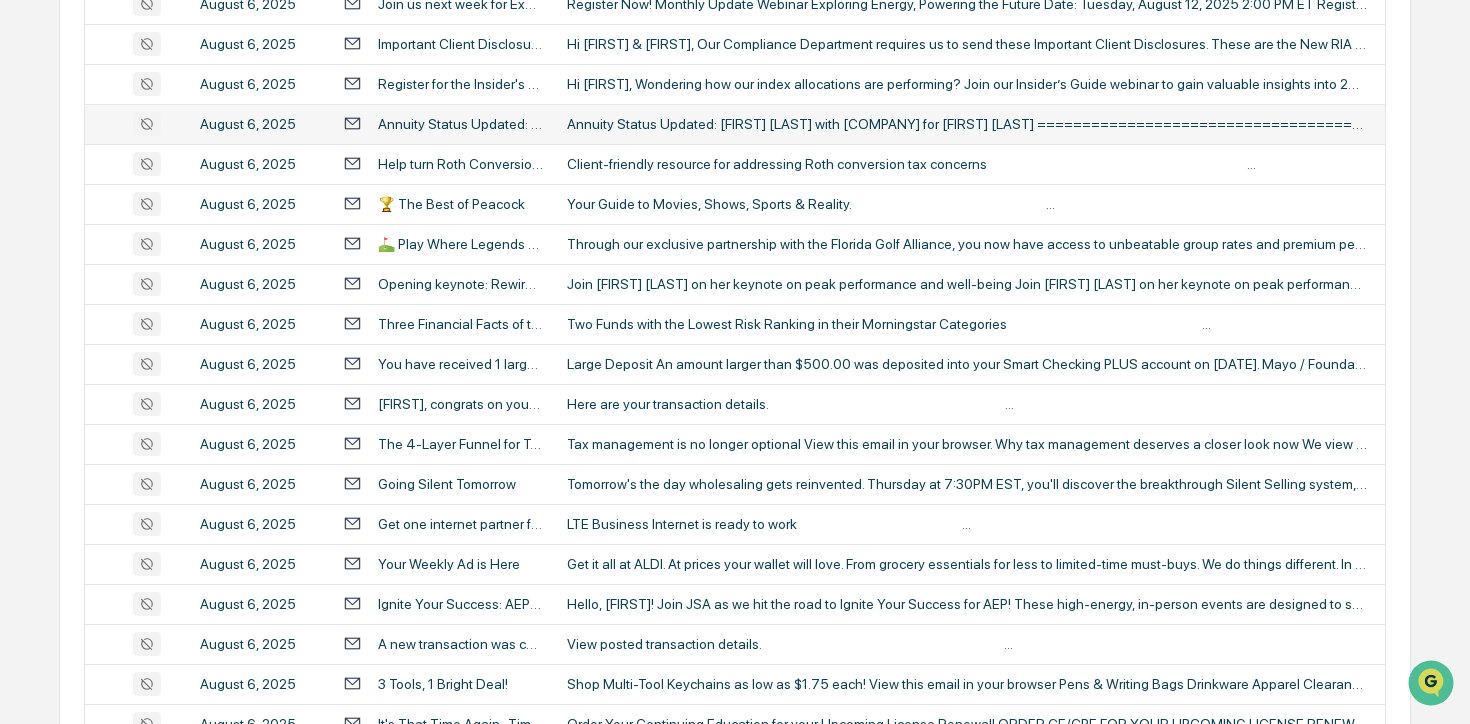 scroll, scrollTop: 848, scrollLeft: 0, axis: vertical 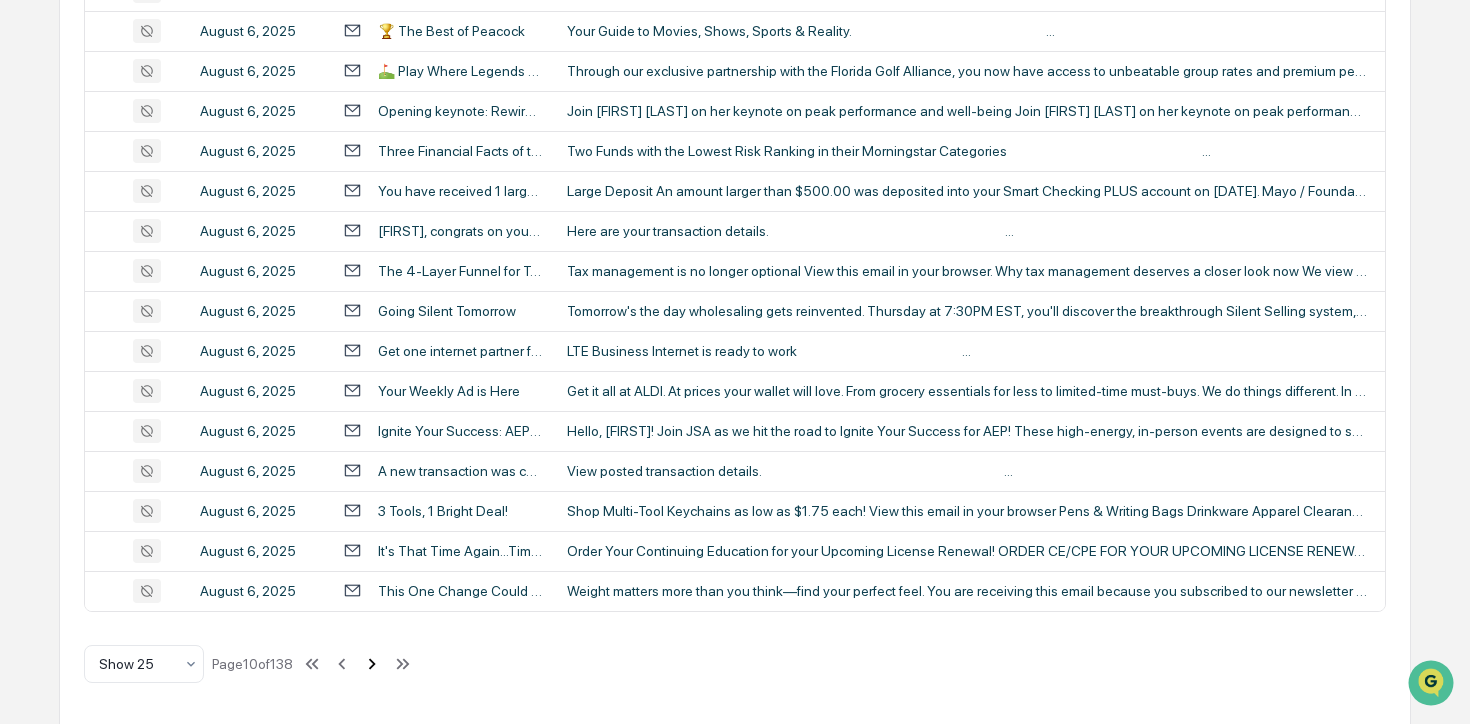 click 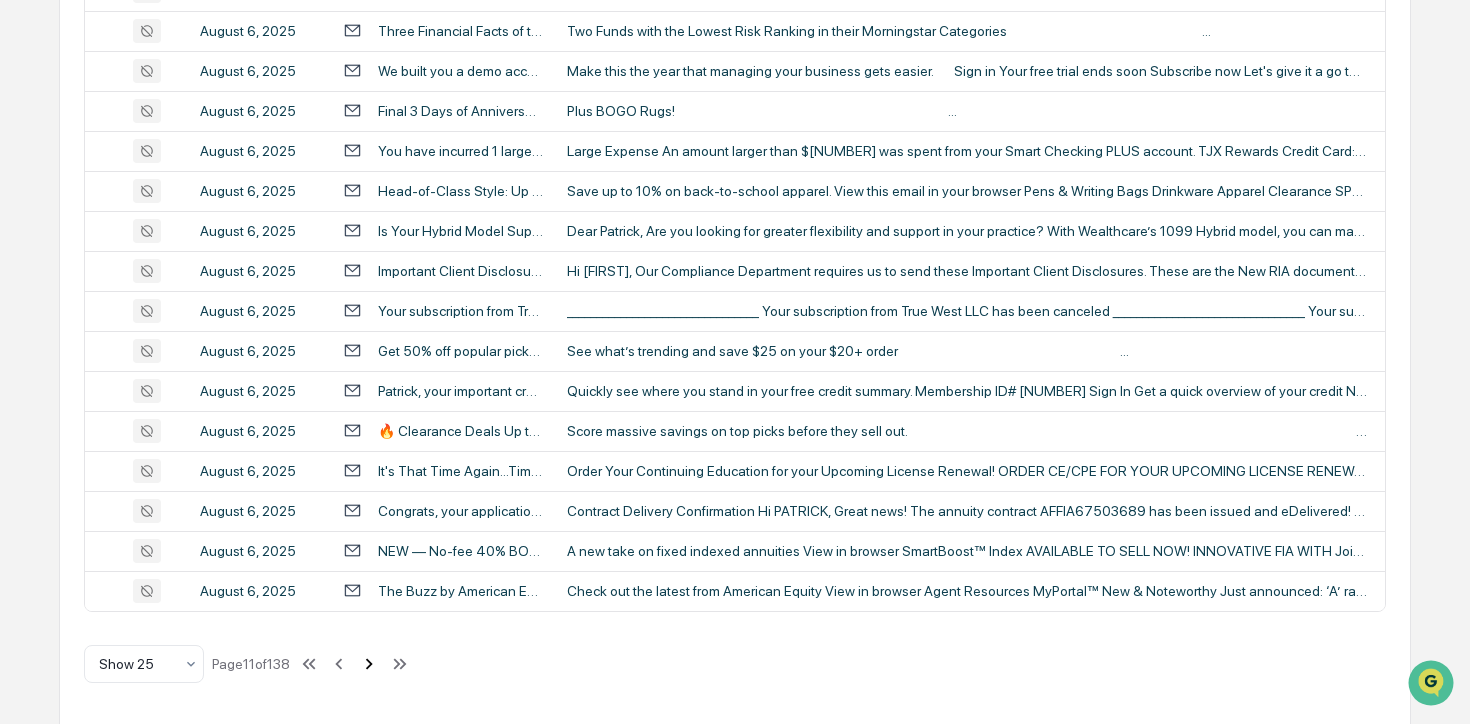 click 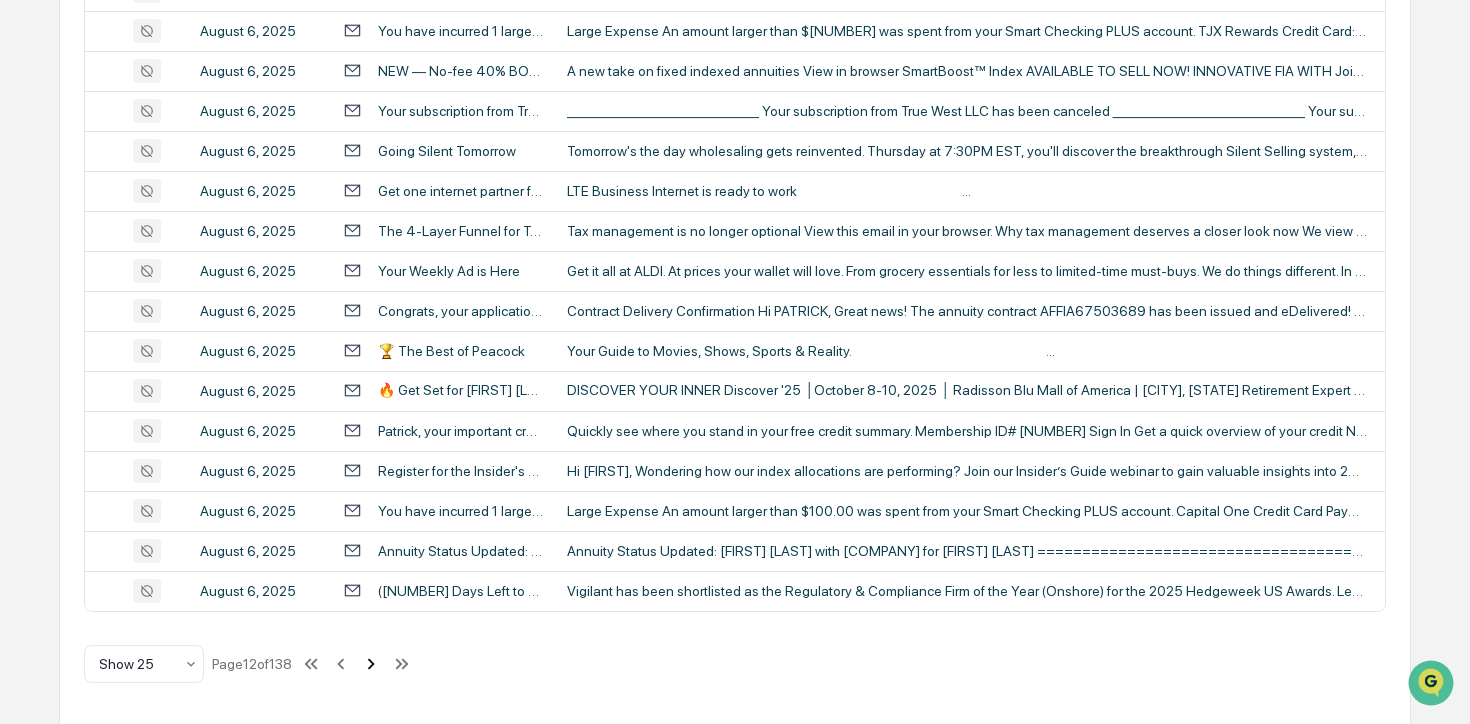 click 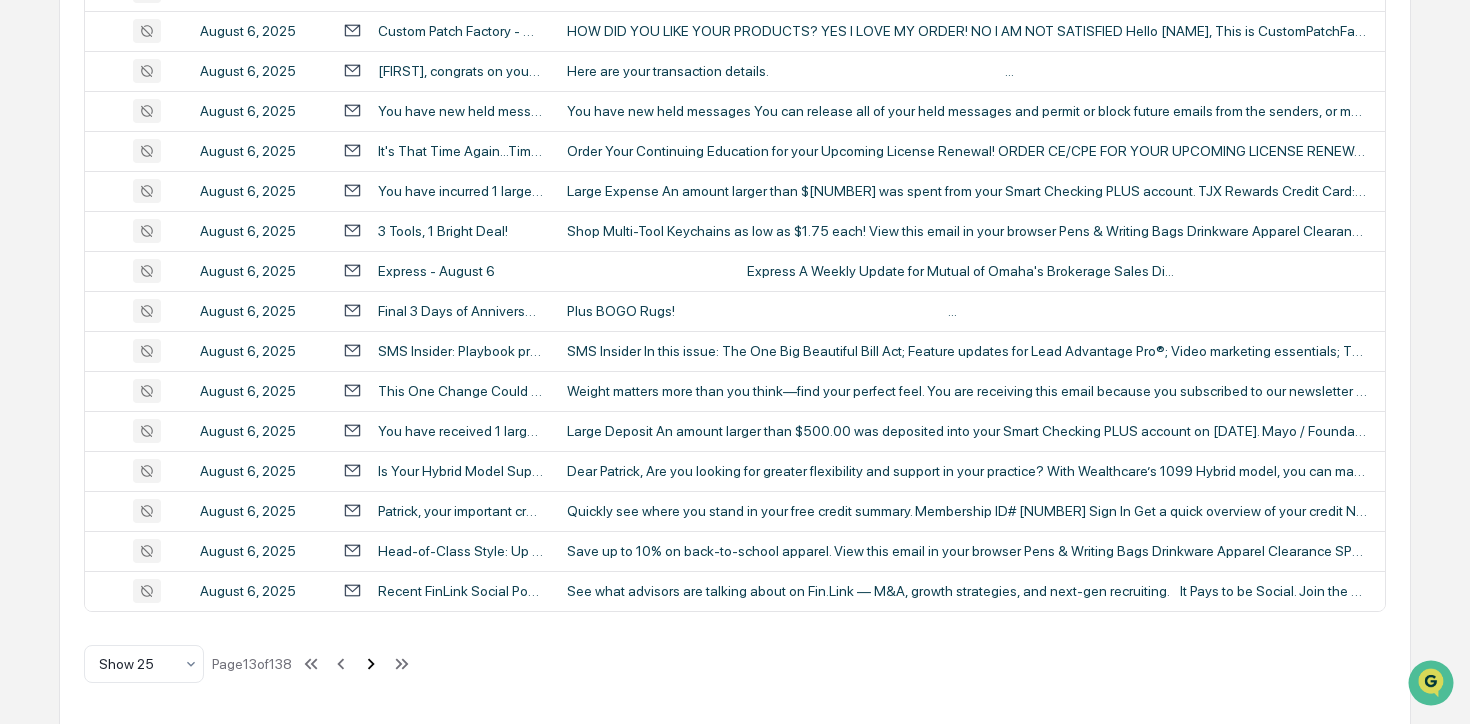 click 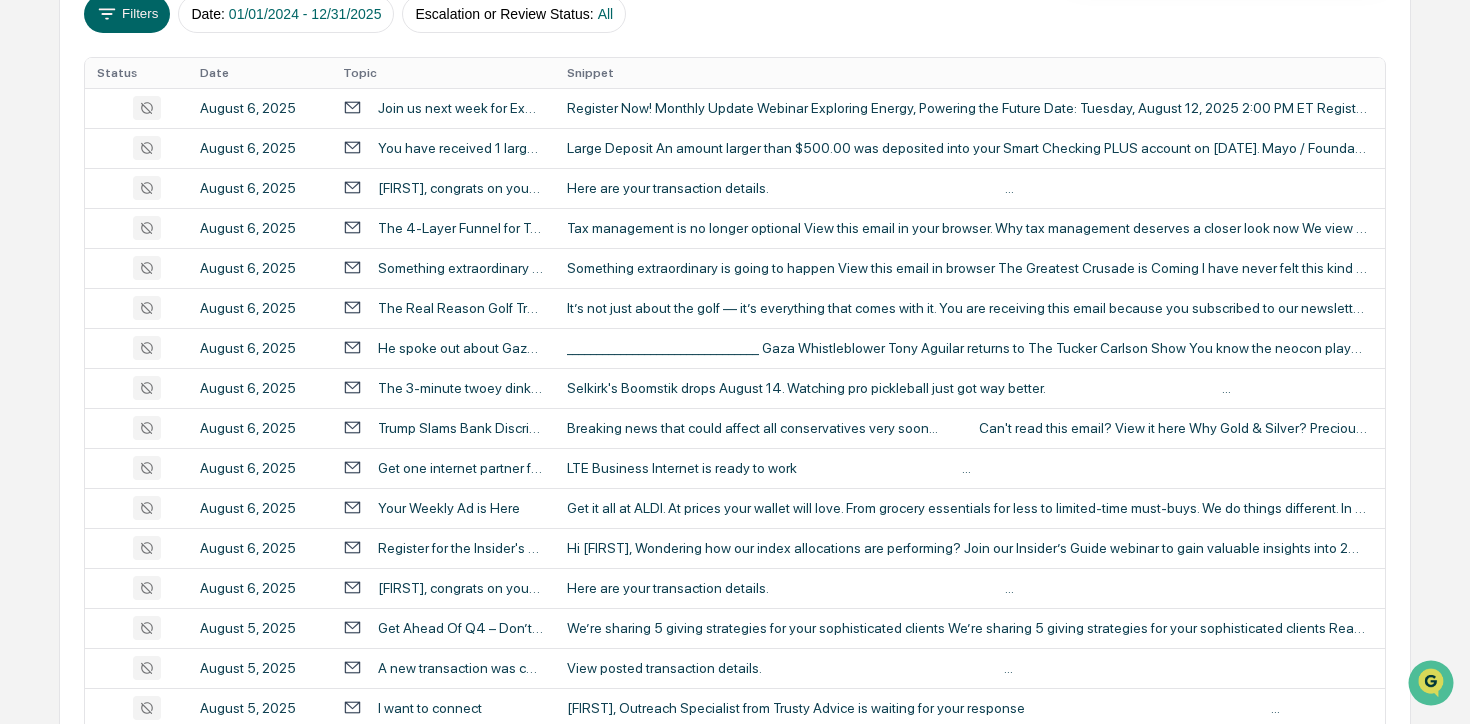 scroll, scrollTop: 0, scrollLeft: 0, axis: both 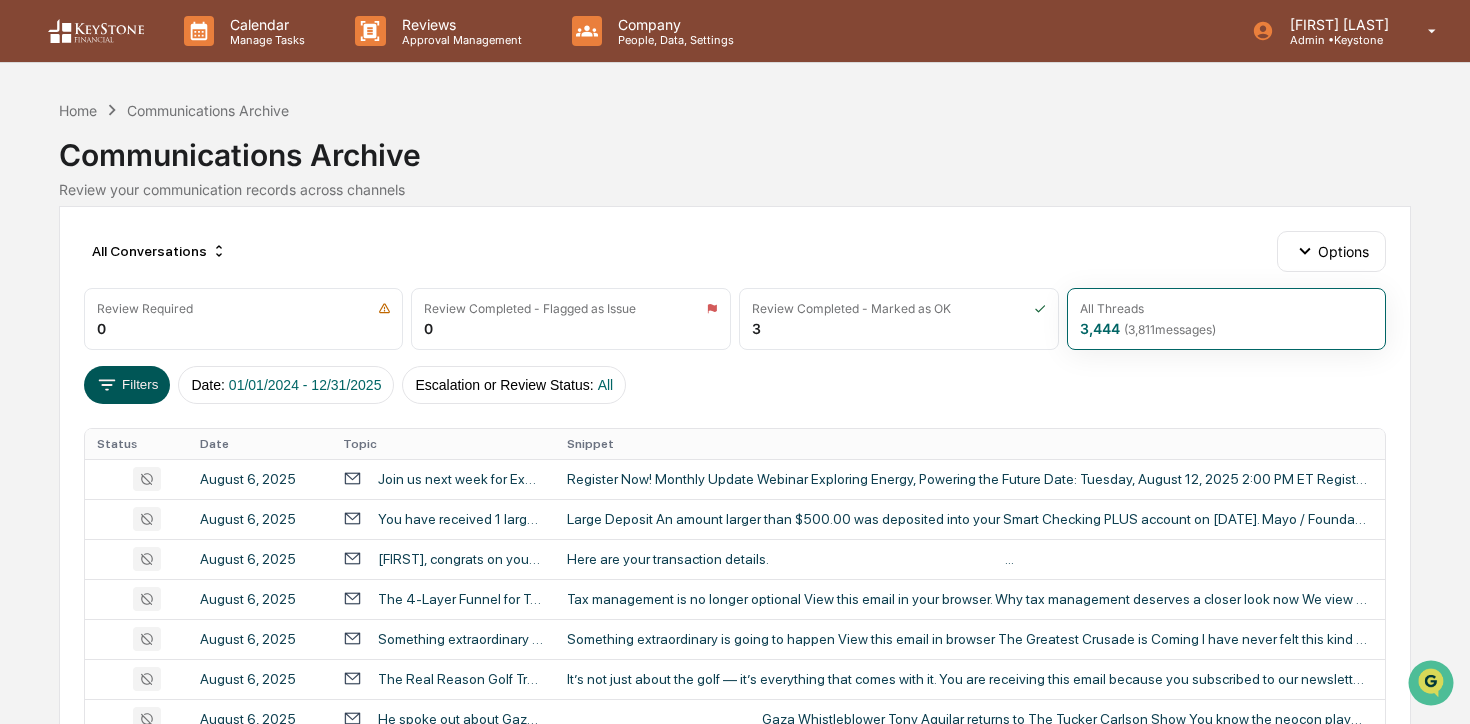 click on "Filters" at bounding box center (127, 385) 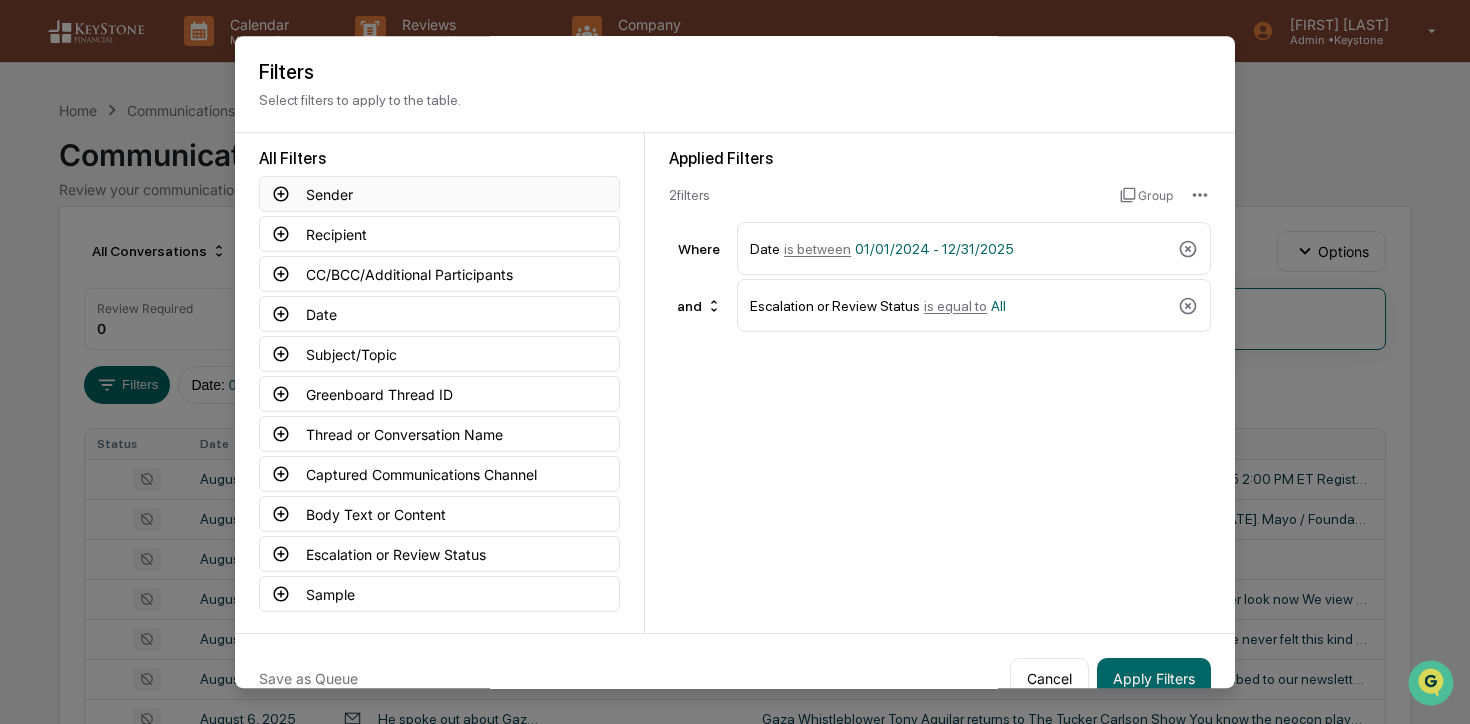 scroll, scrollTop: 28, scrollLeft: 0, axis: vertical 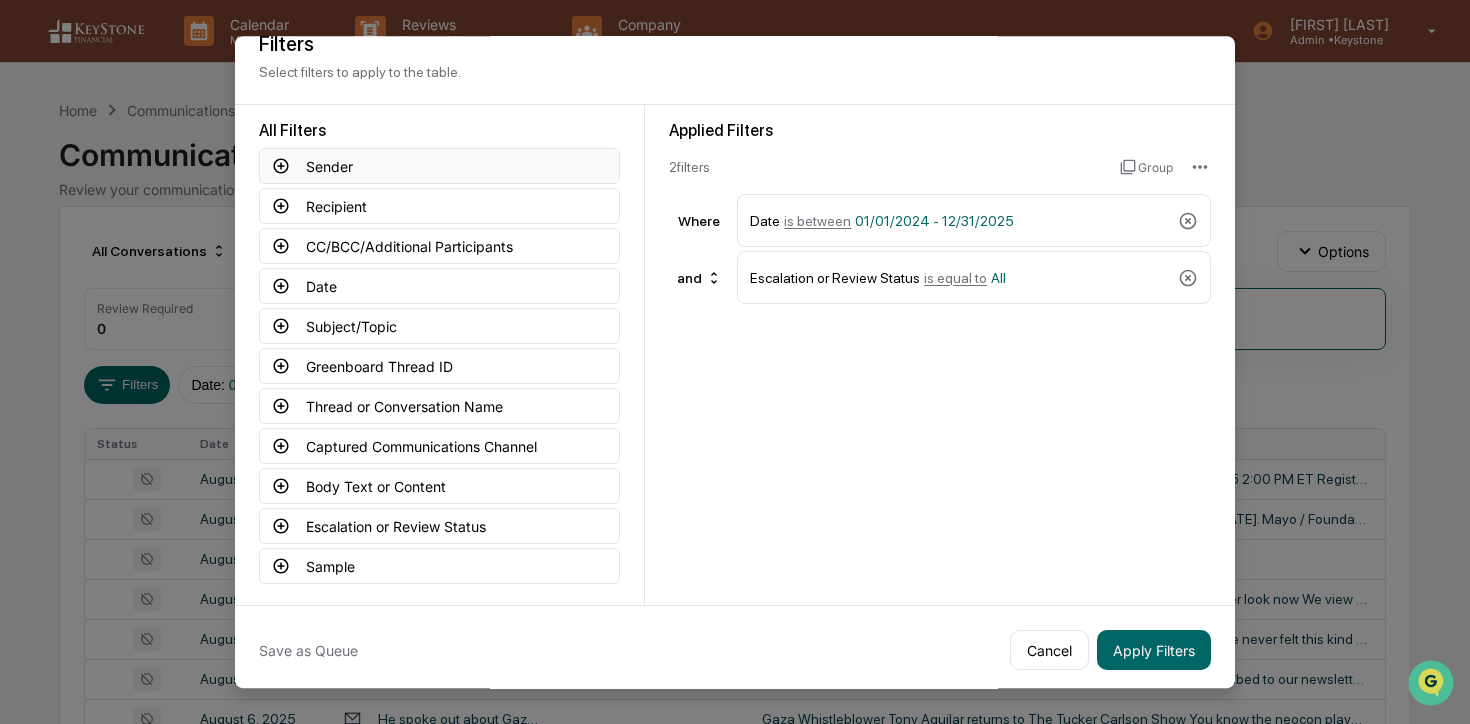 click on "Sender" at bounding box center [439, 166] 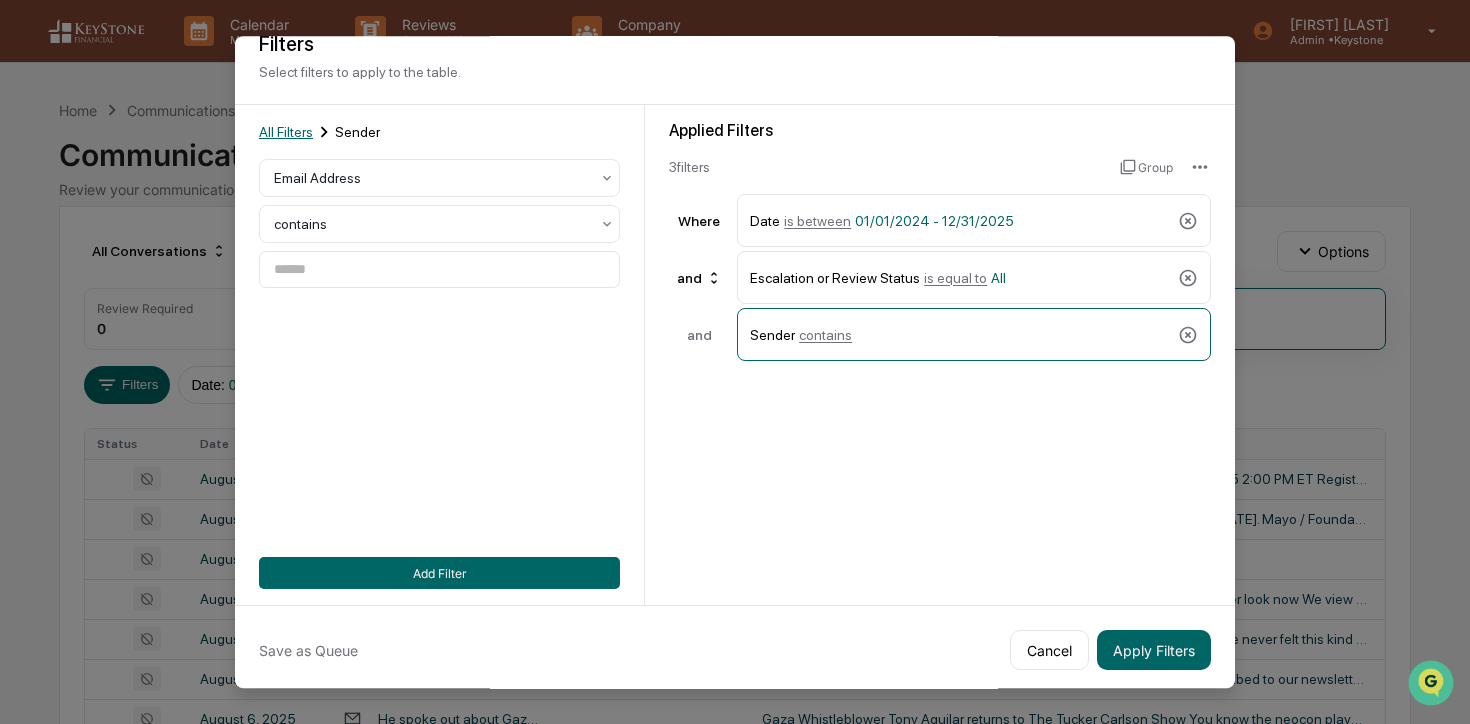 click on "All Filters" at bounding box center (286, 132) 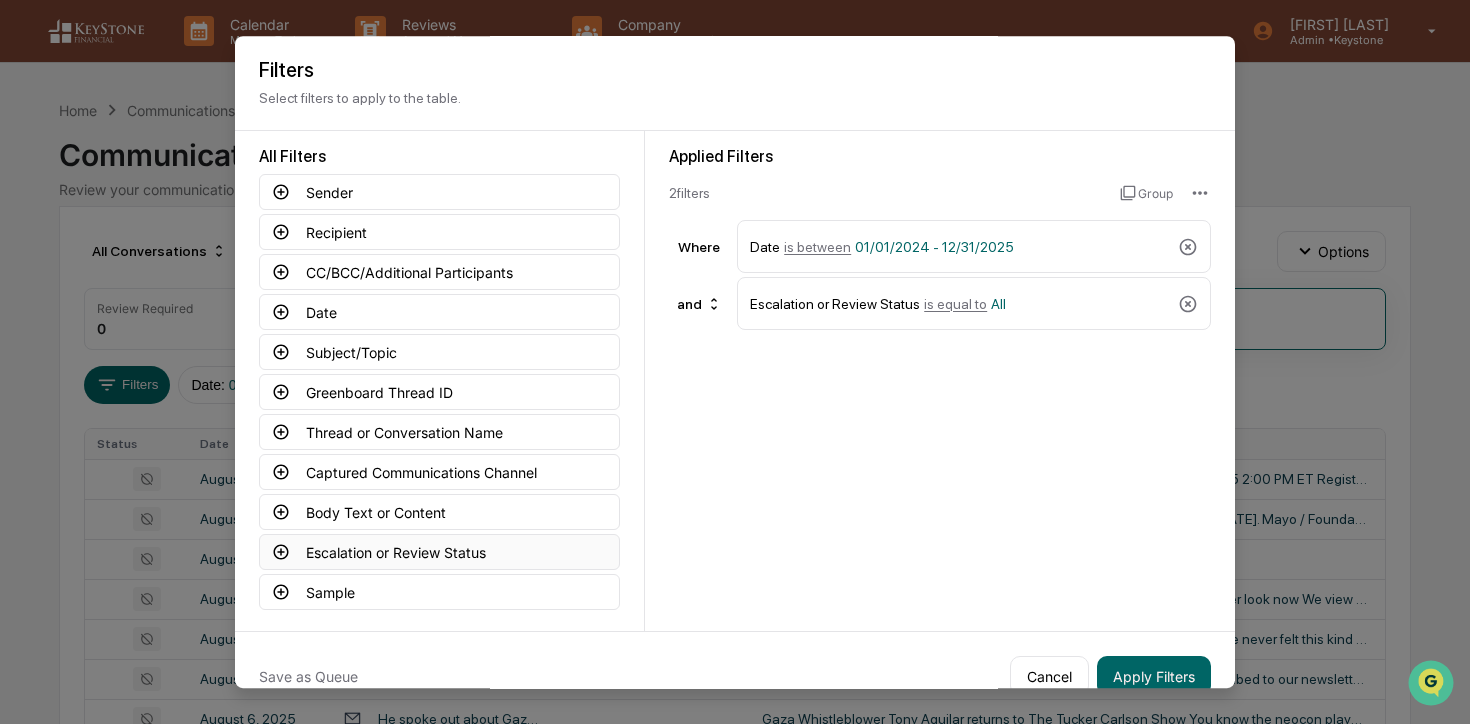 scroll, scrollTop: 0, scrollLeft: 0, axis: both 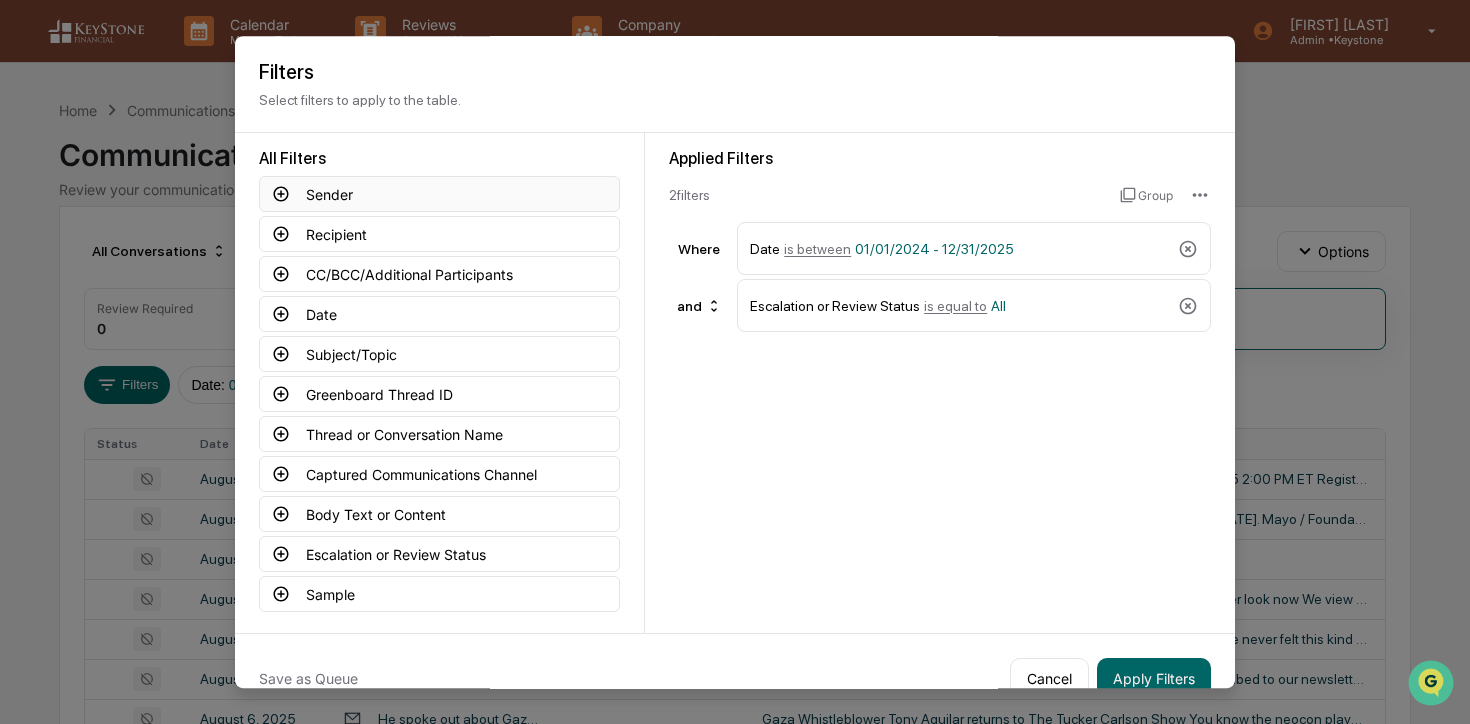 click on "Sender" at bounding box center (439, 194) 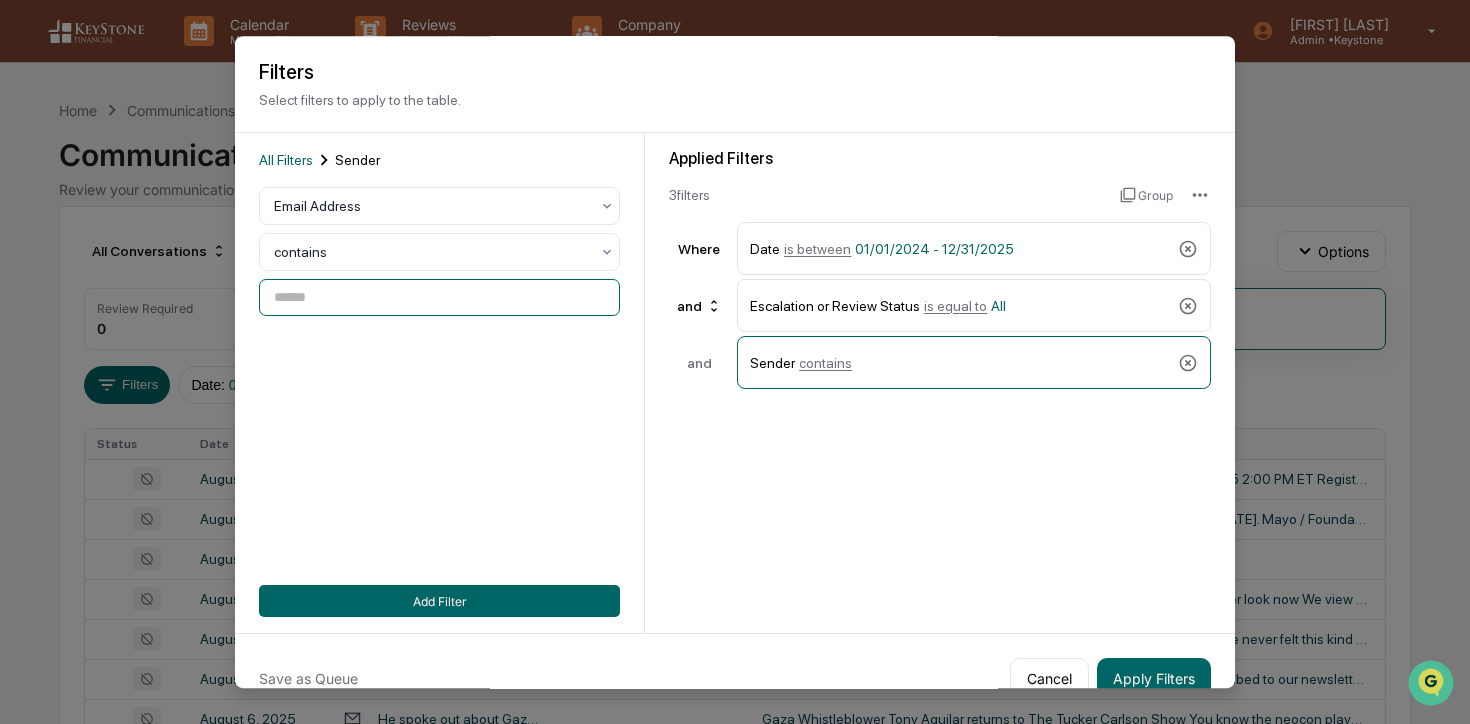 click at bounding box center (439, 297) 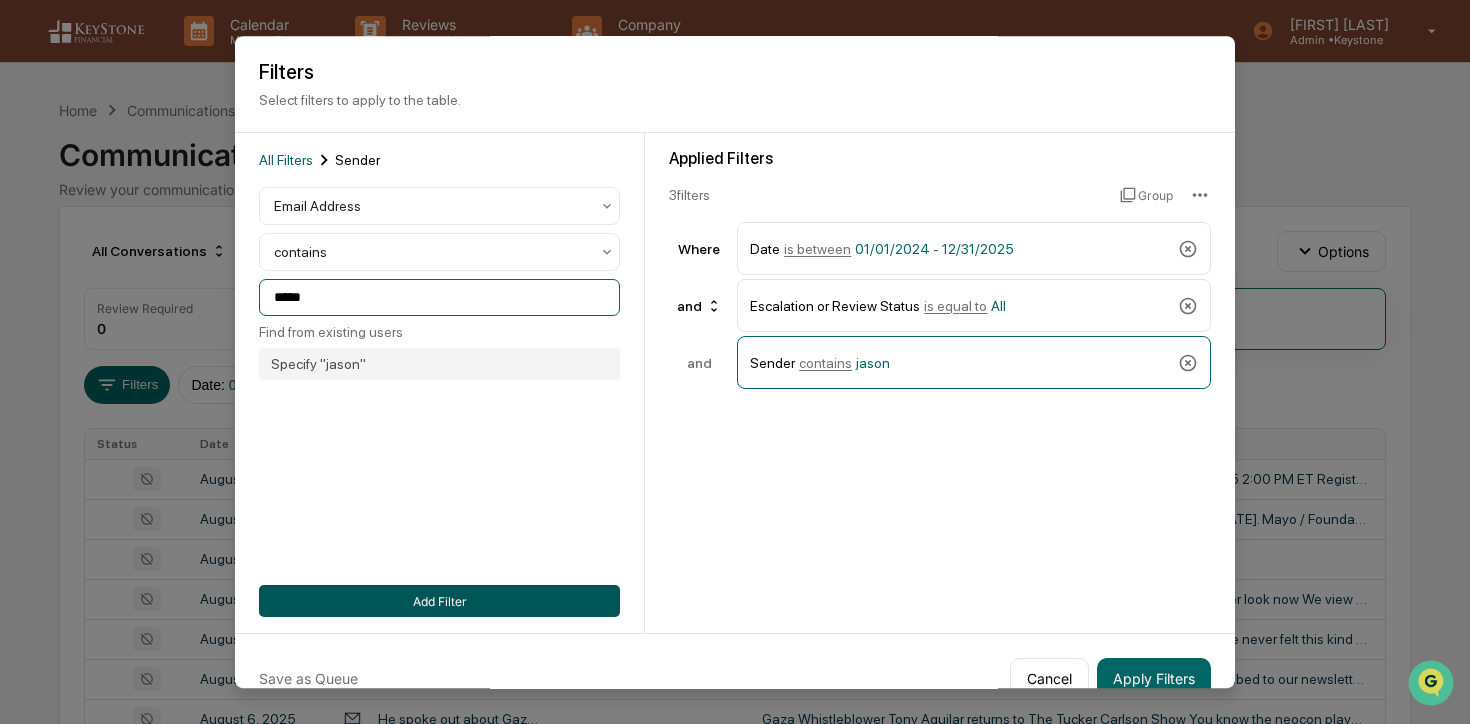 type on "*****" 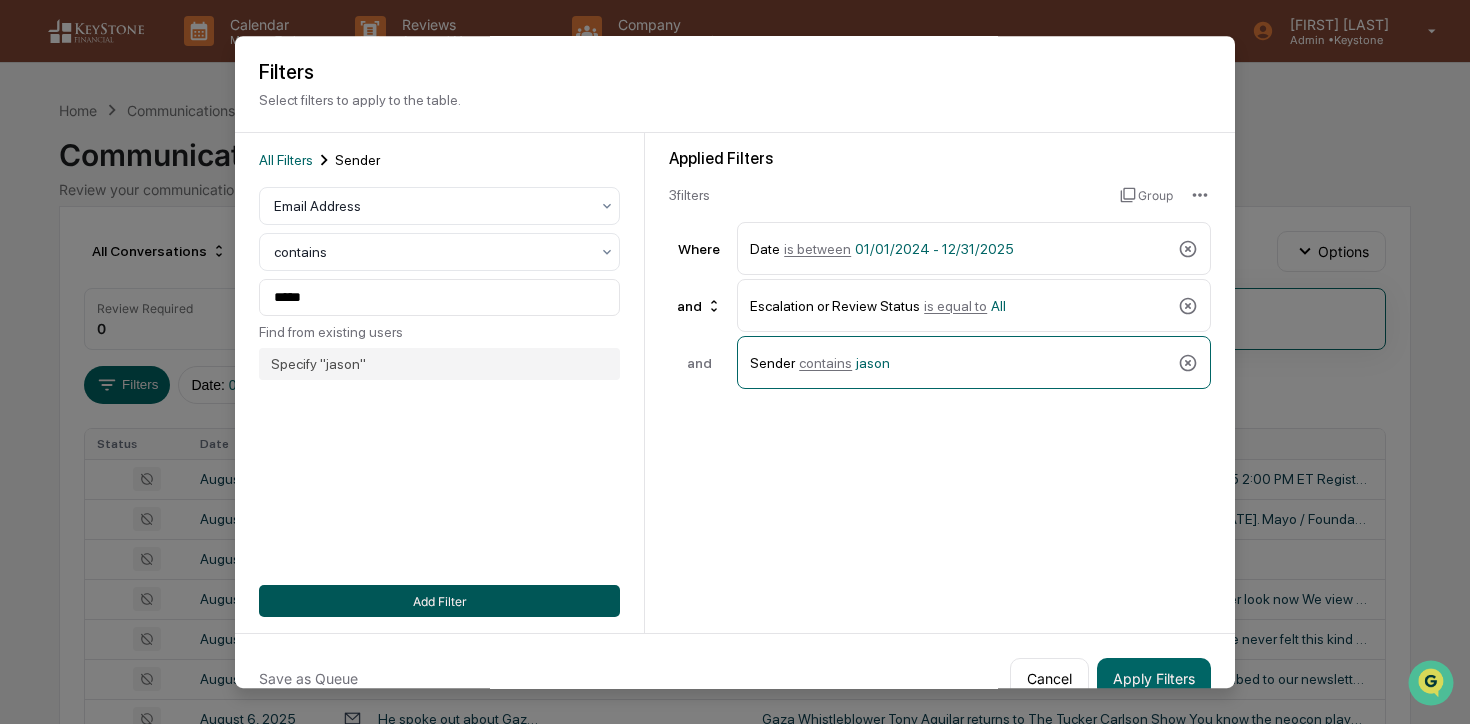 click on "Add Filter" at bounding box center [439, 601] 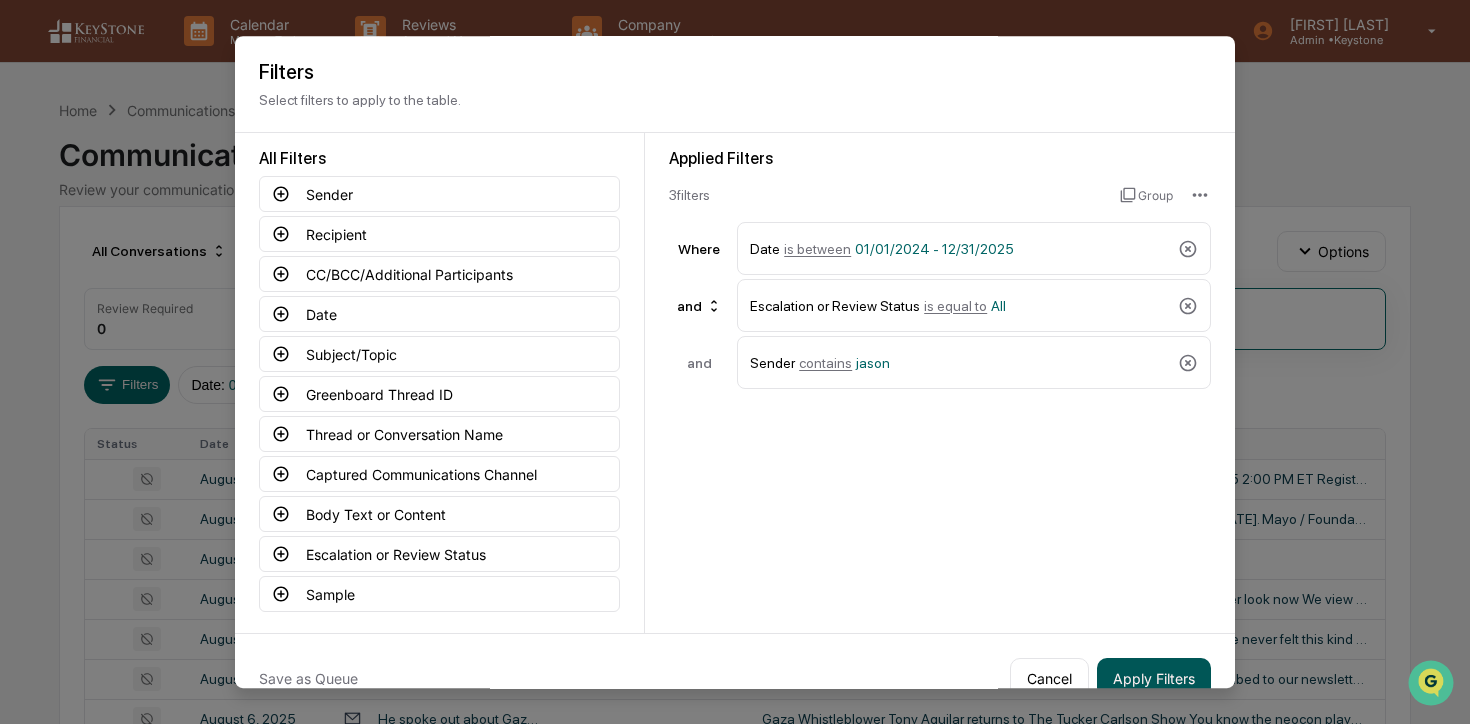 click on "Apply Filters" at bounding box center [1154, 678] 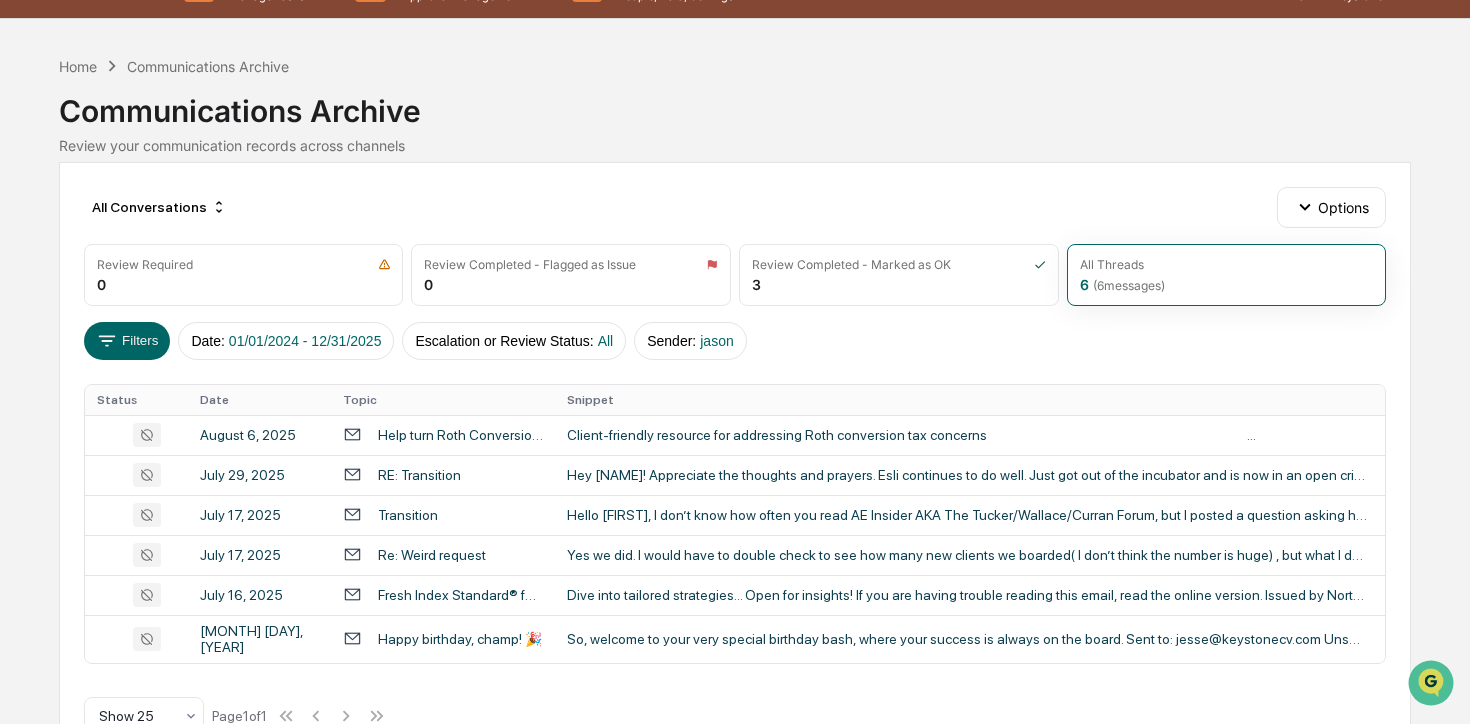 scroll, scrollTop: 88, scrollLeft: 0, axis: vertical 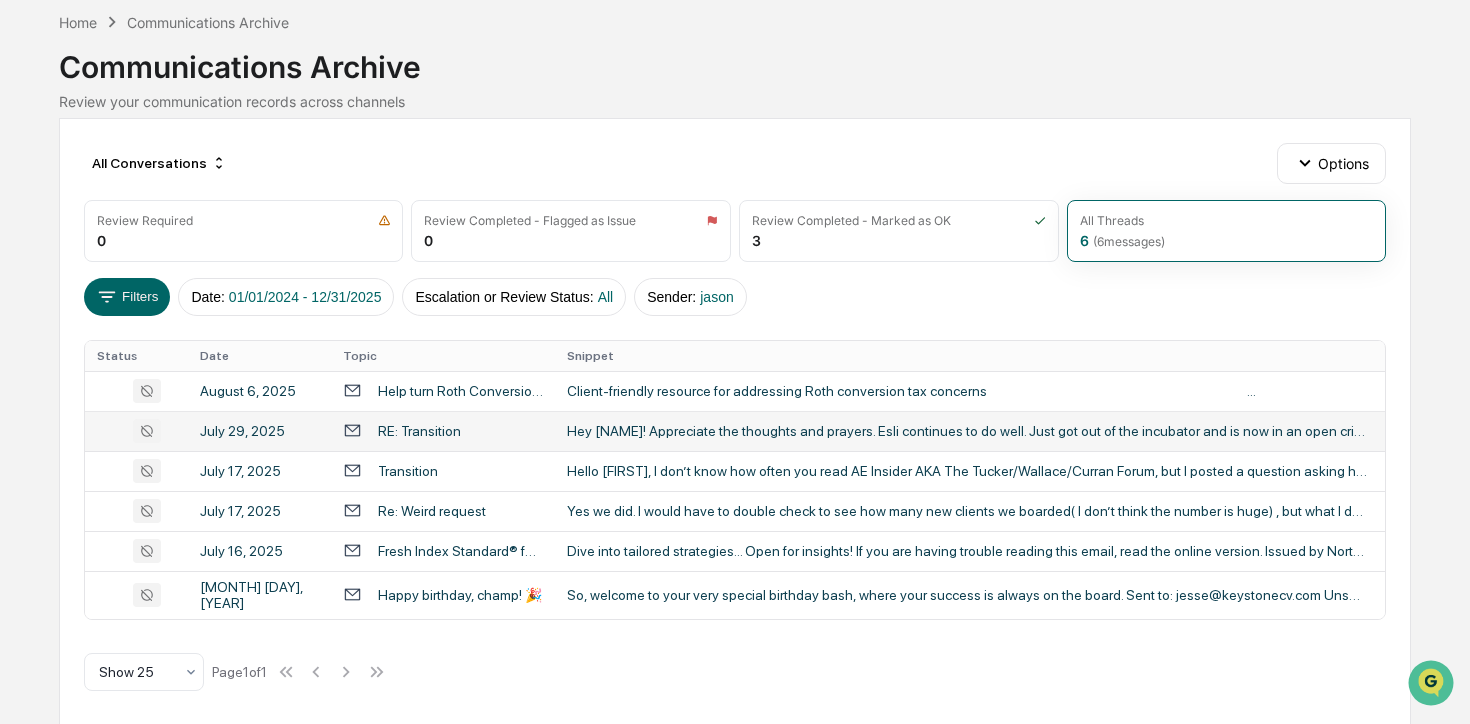 click on "Hey [NAME]! Appreciate the thoughts and prayers. Esli continues to do well. Just got out of the incubator and is now in an open crib (was a big next step).
Yes, I had a great conversation with [NAME] ..." at bounding box center [967, 431] 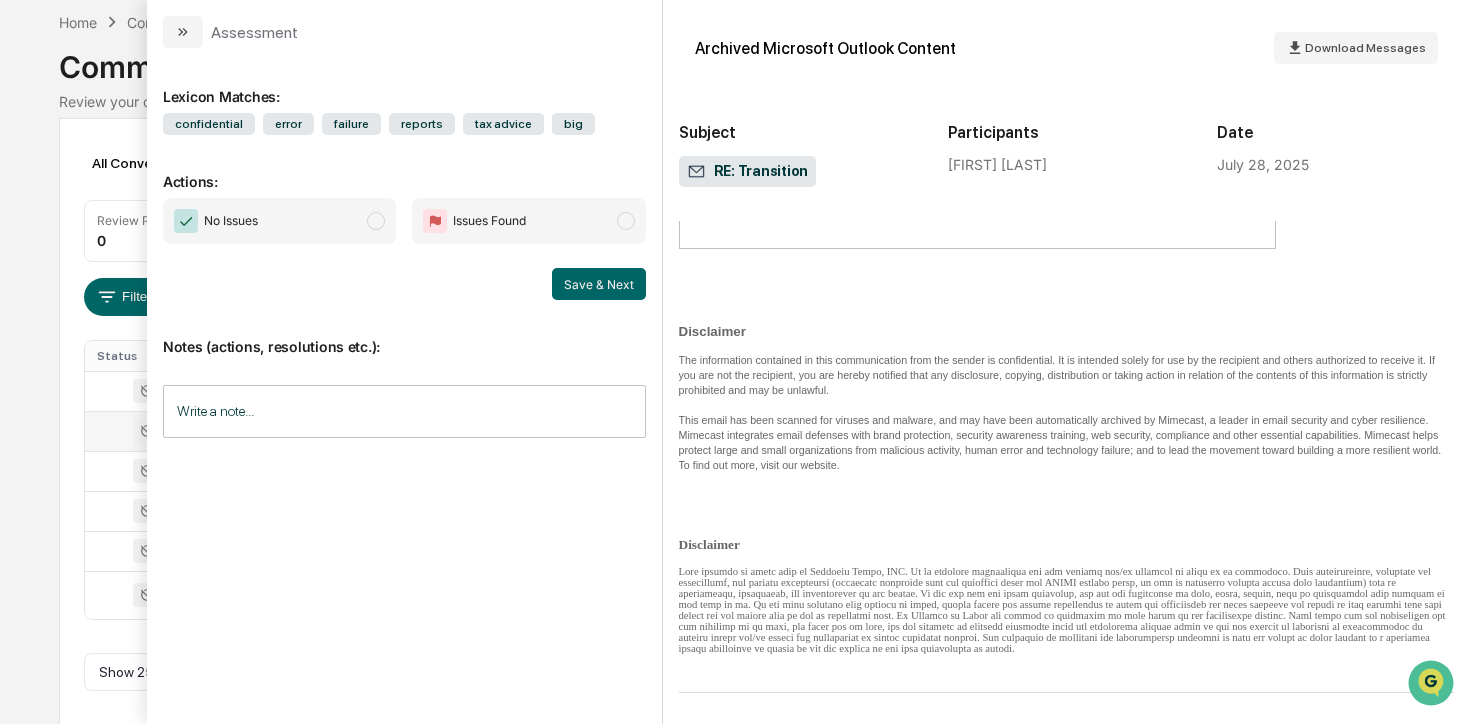 scroll, scrollTop: 1205, scrollLeft: 0, axis: vertical 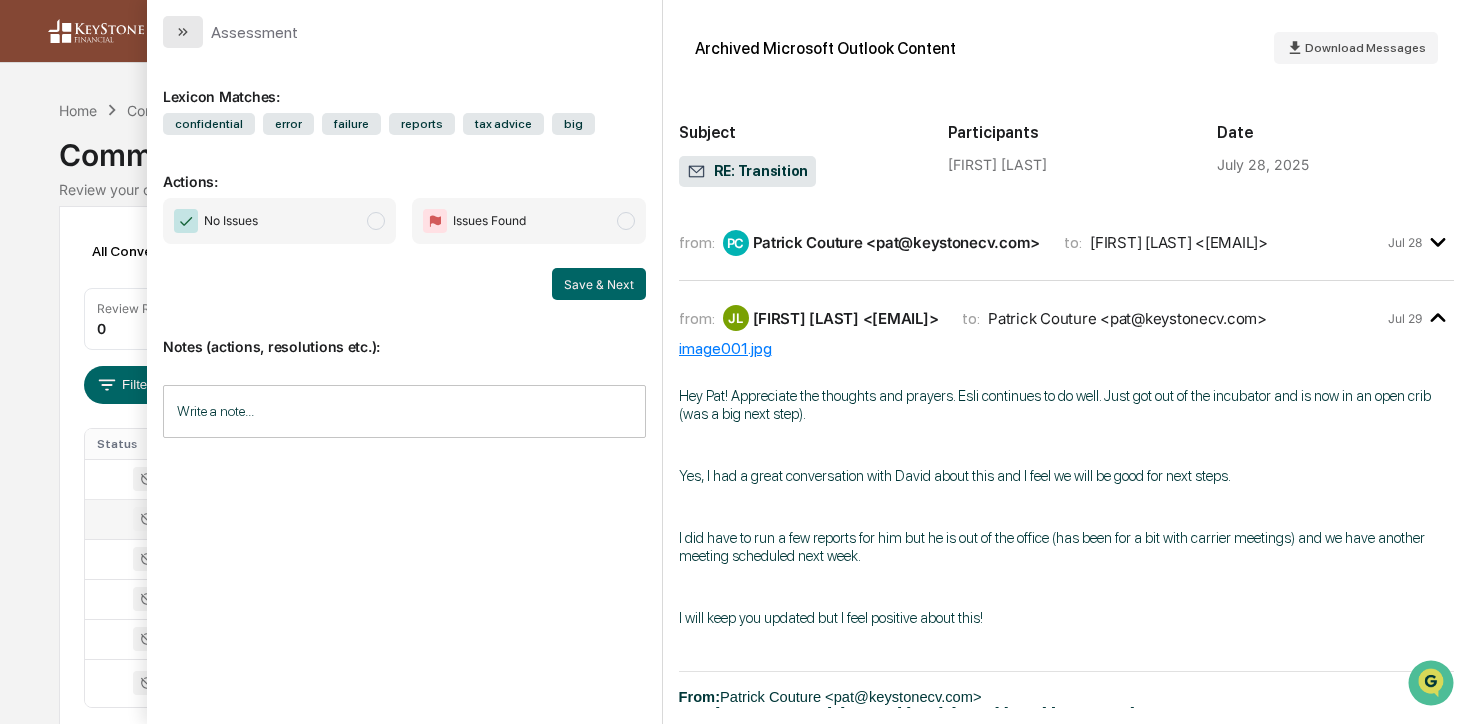 click 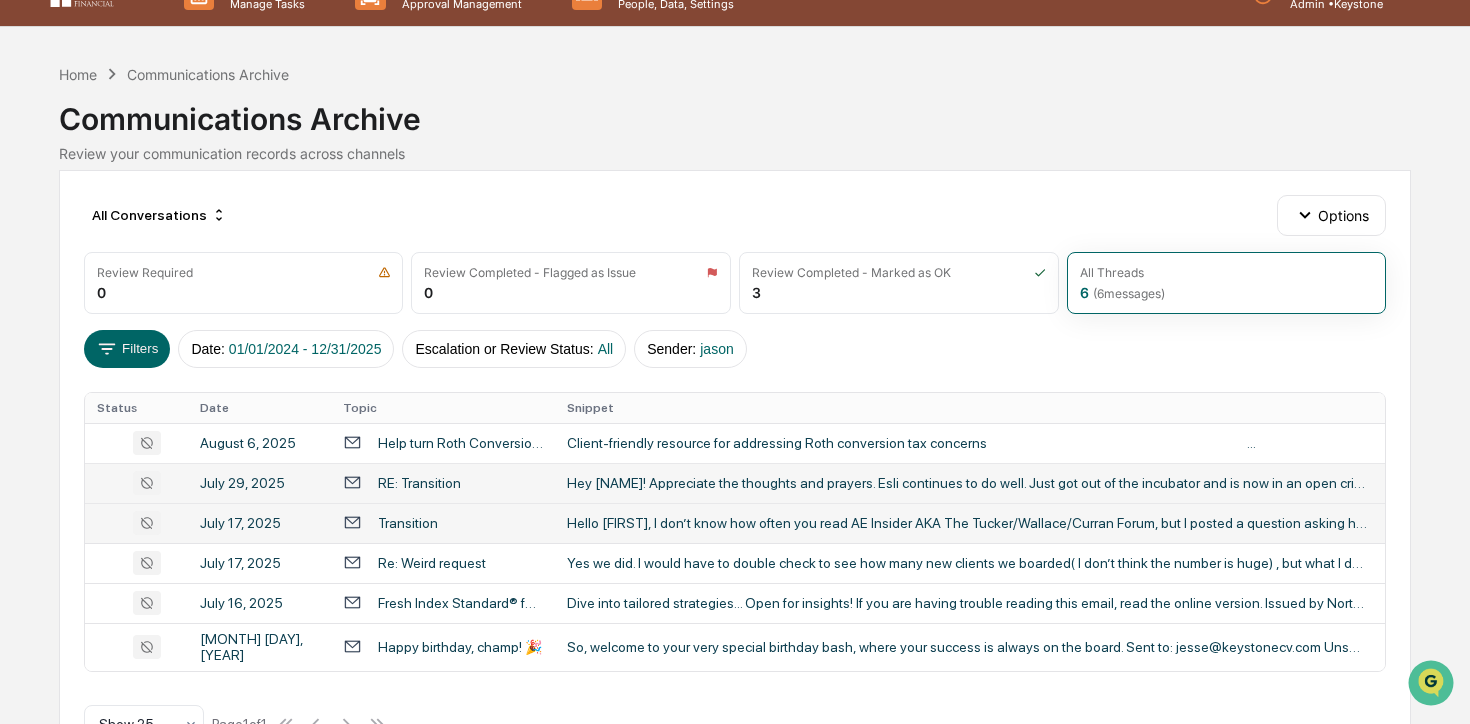 scroll, scrollTop: 41, scrollLeft: 0, axis: vertical 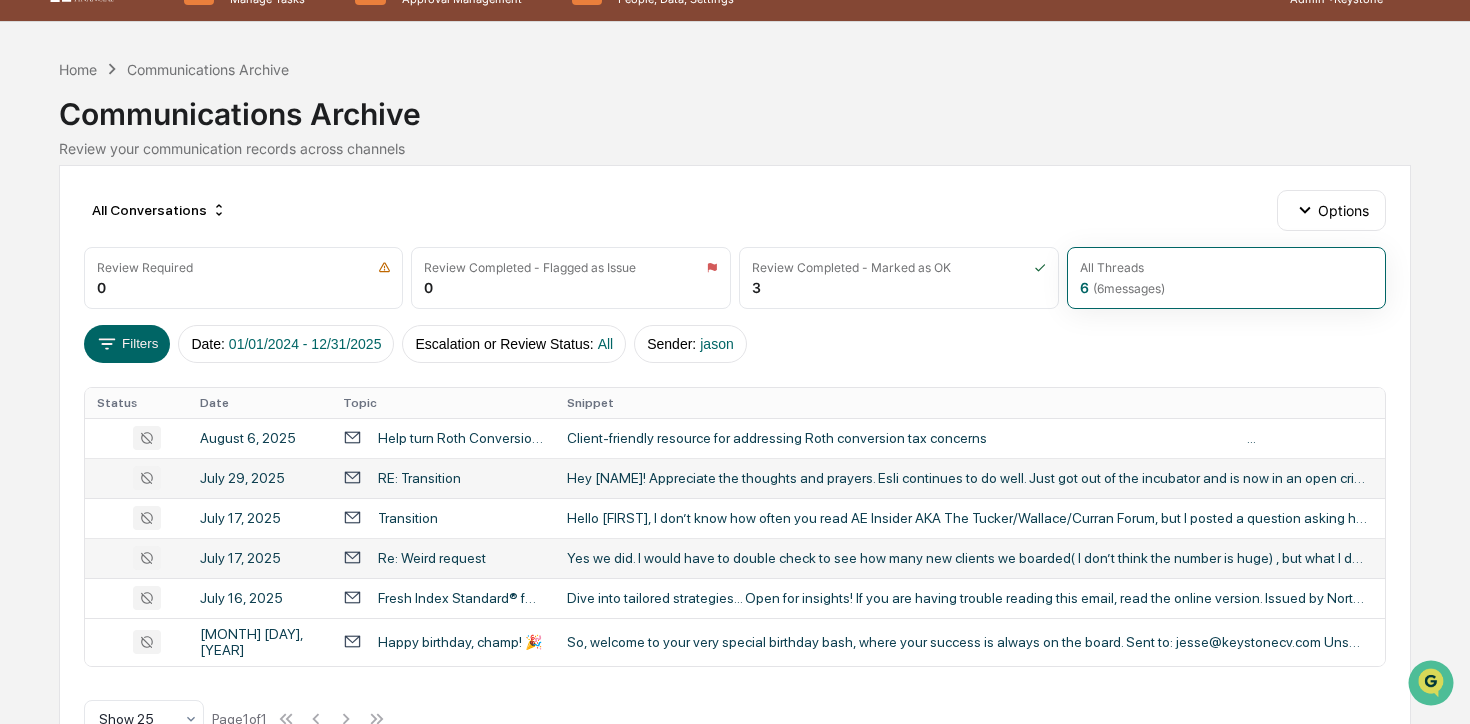 click on "Re: Weird request" at bounding box center [443, 557] 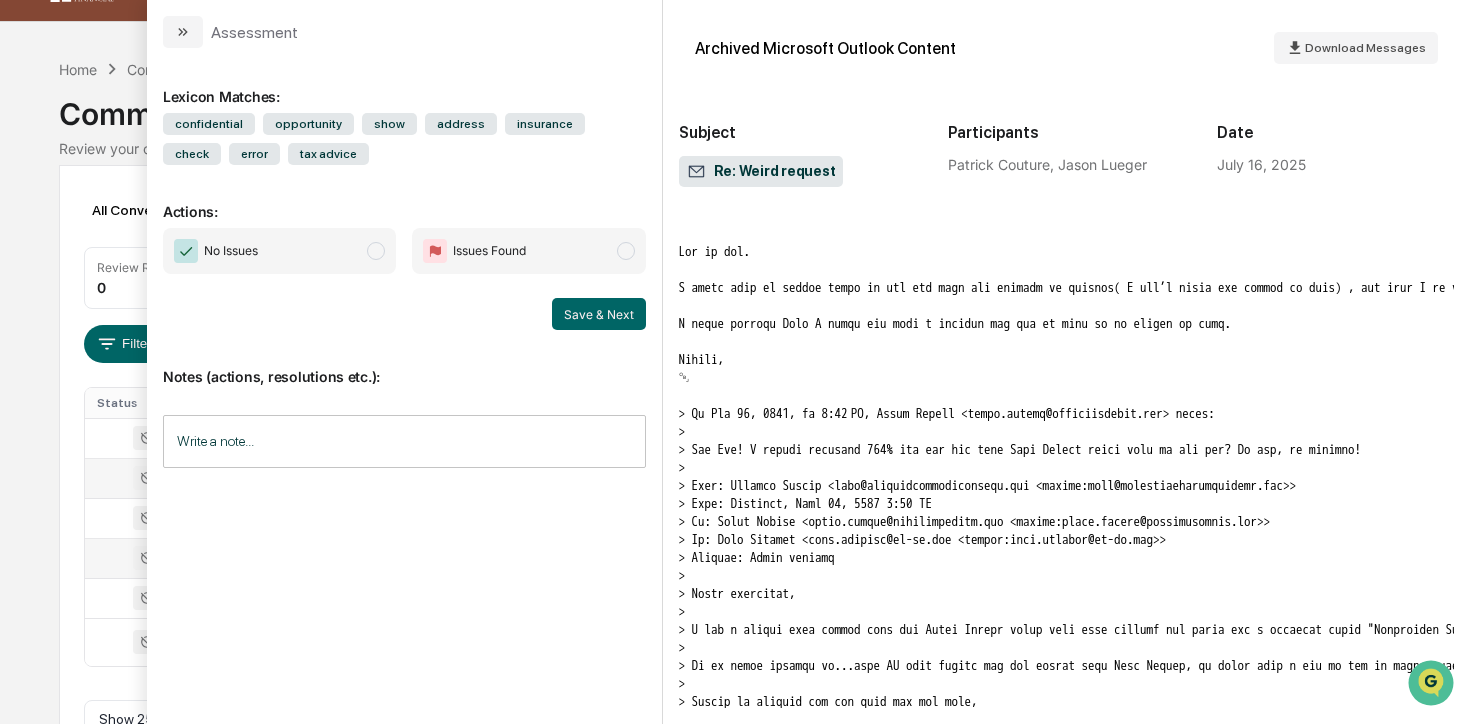 scroll, scrollTop: 0, scrollLeft: 0, axis: both 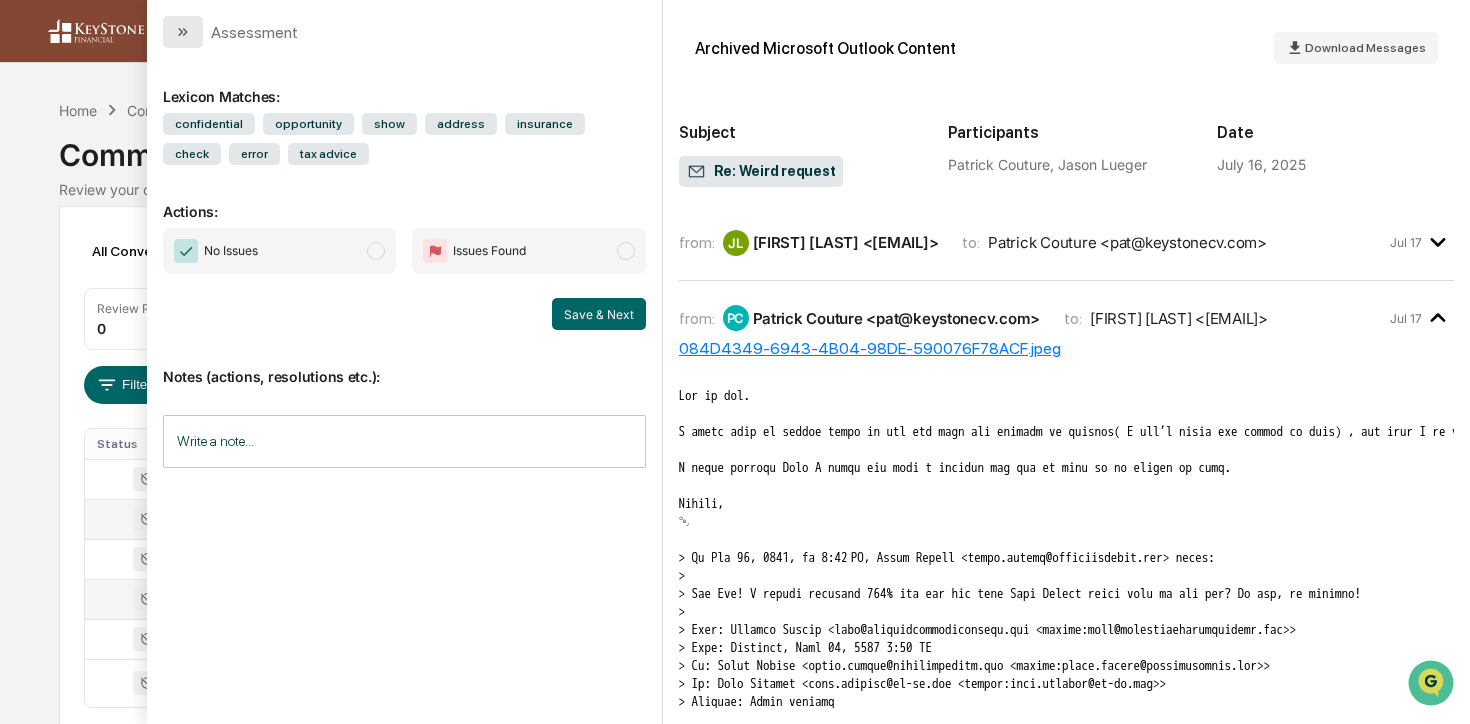 click 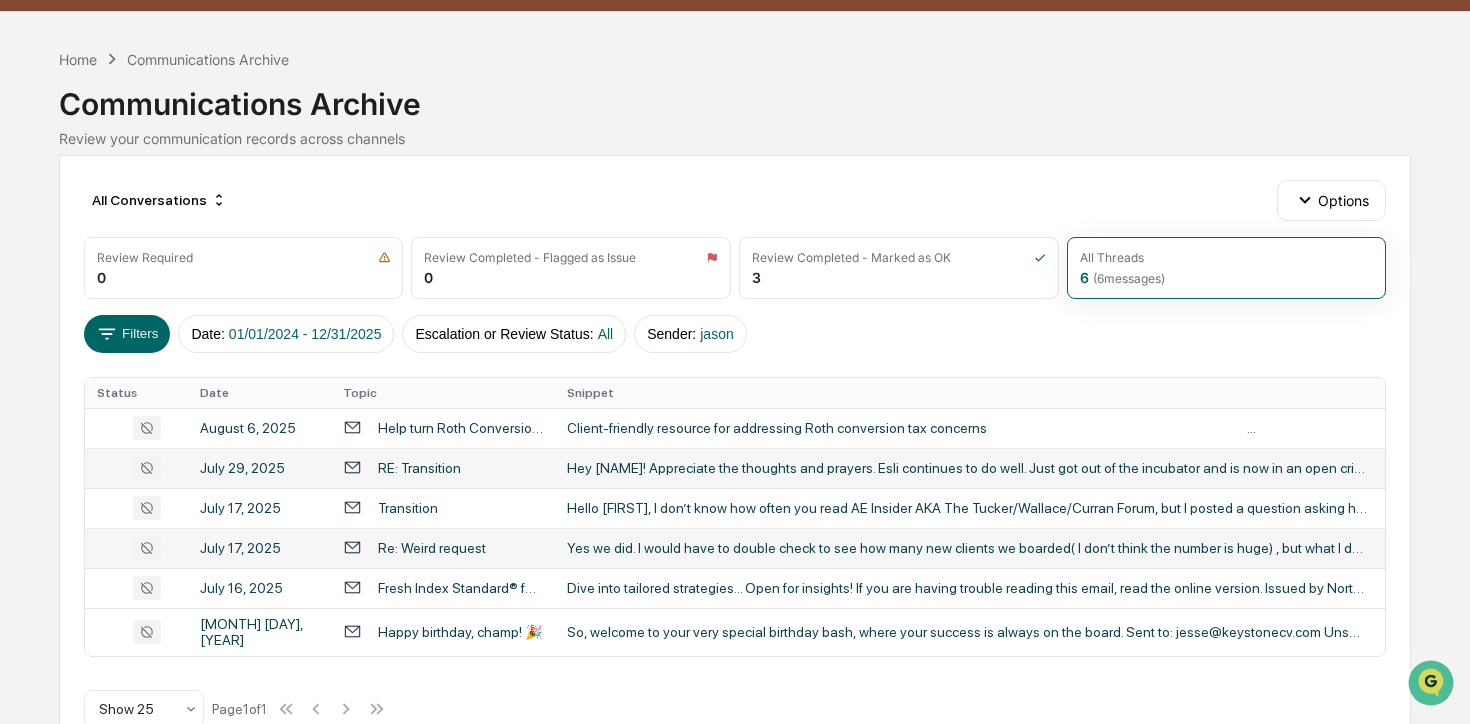 scroll, scrollTop: 0, scrollLeft: 0, axis: both 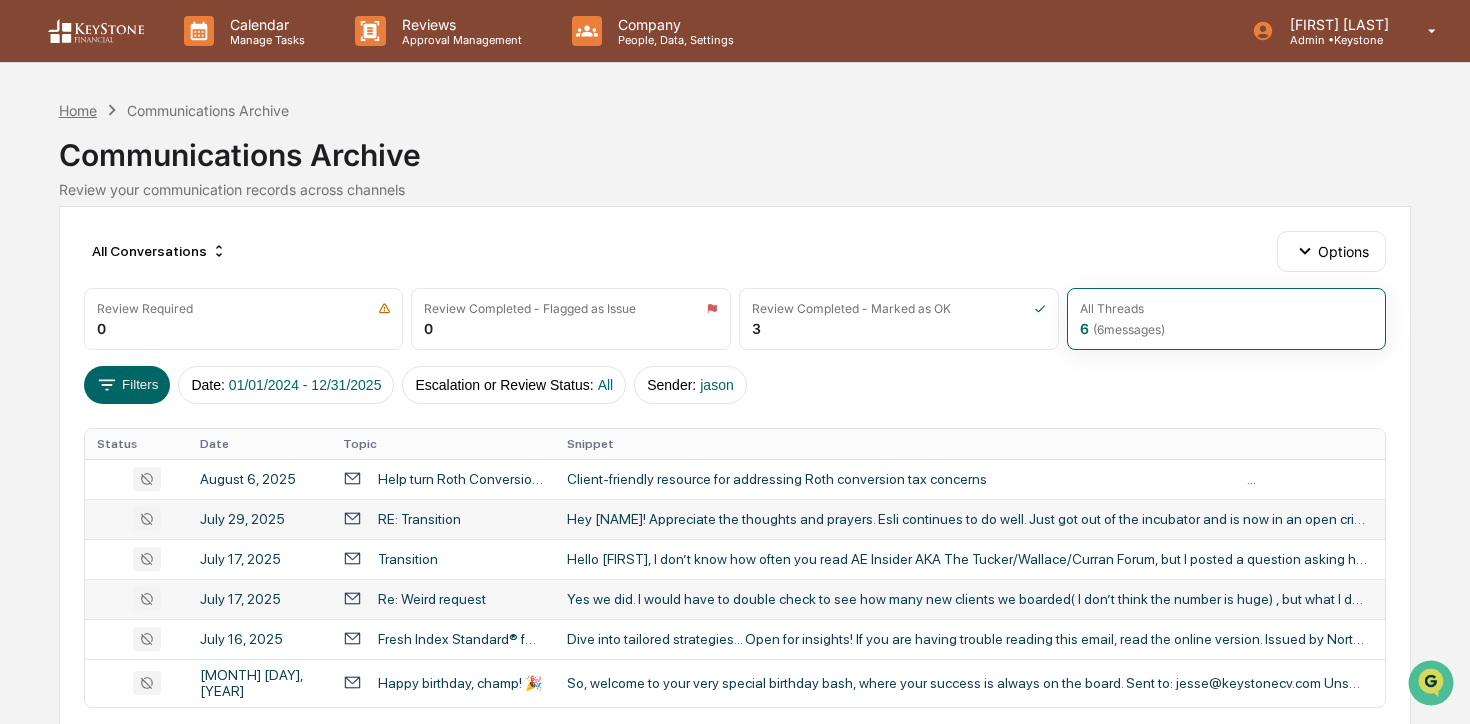 click on "Home" at bounding box center [78, 110] 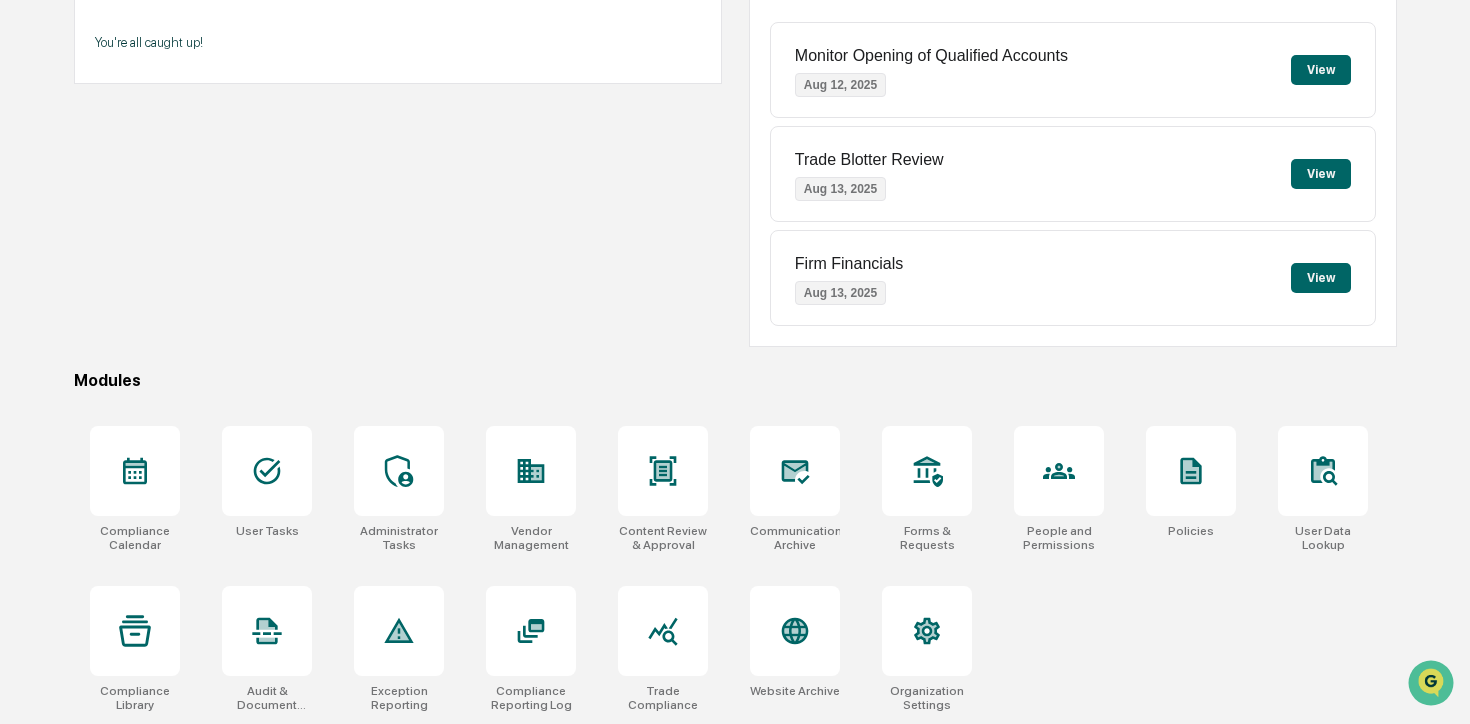 scroll, scrollTop: 0, scrollLeft: 0, axis: both 